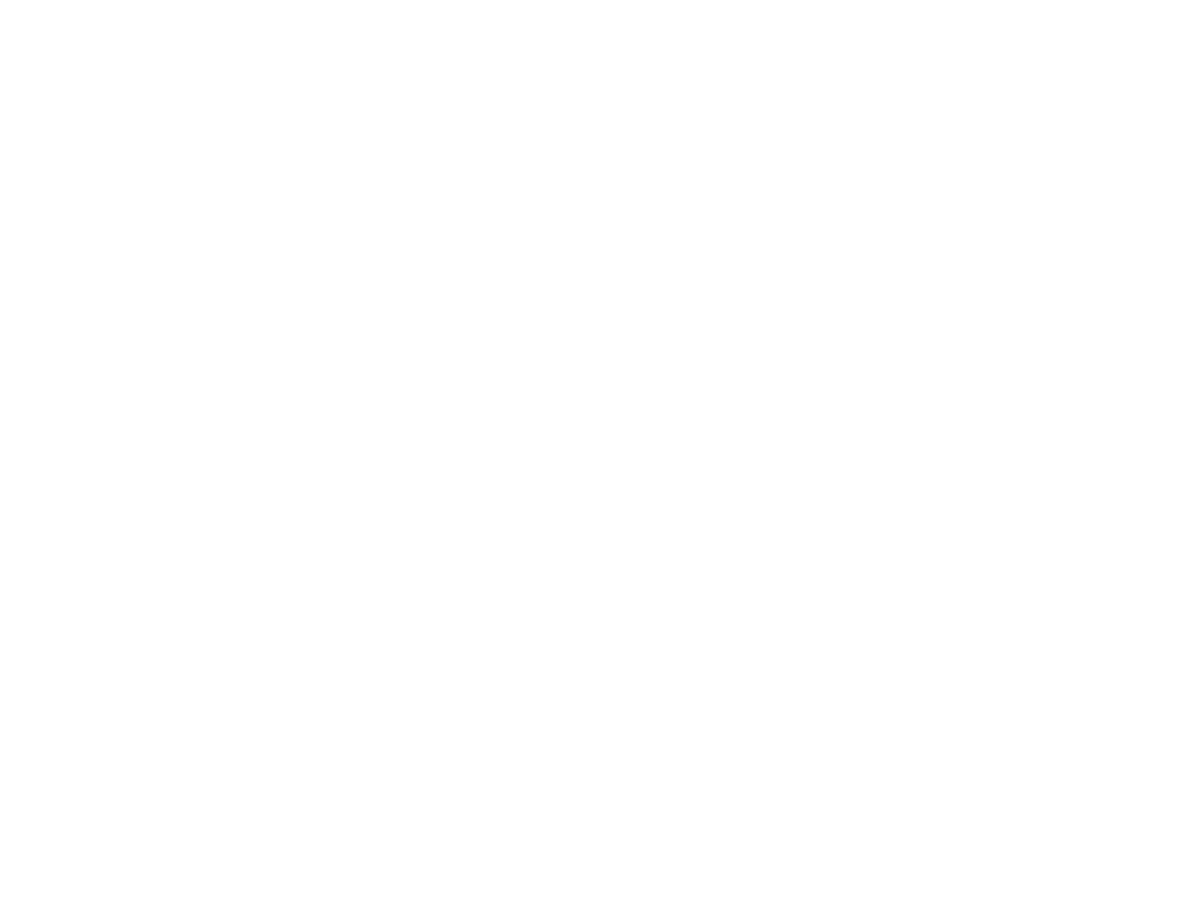 scroll, scrollTop: 0, scrollLeft: 0, axis: both 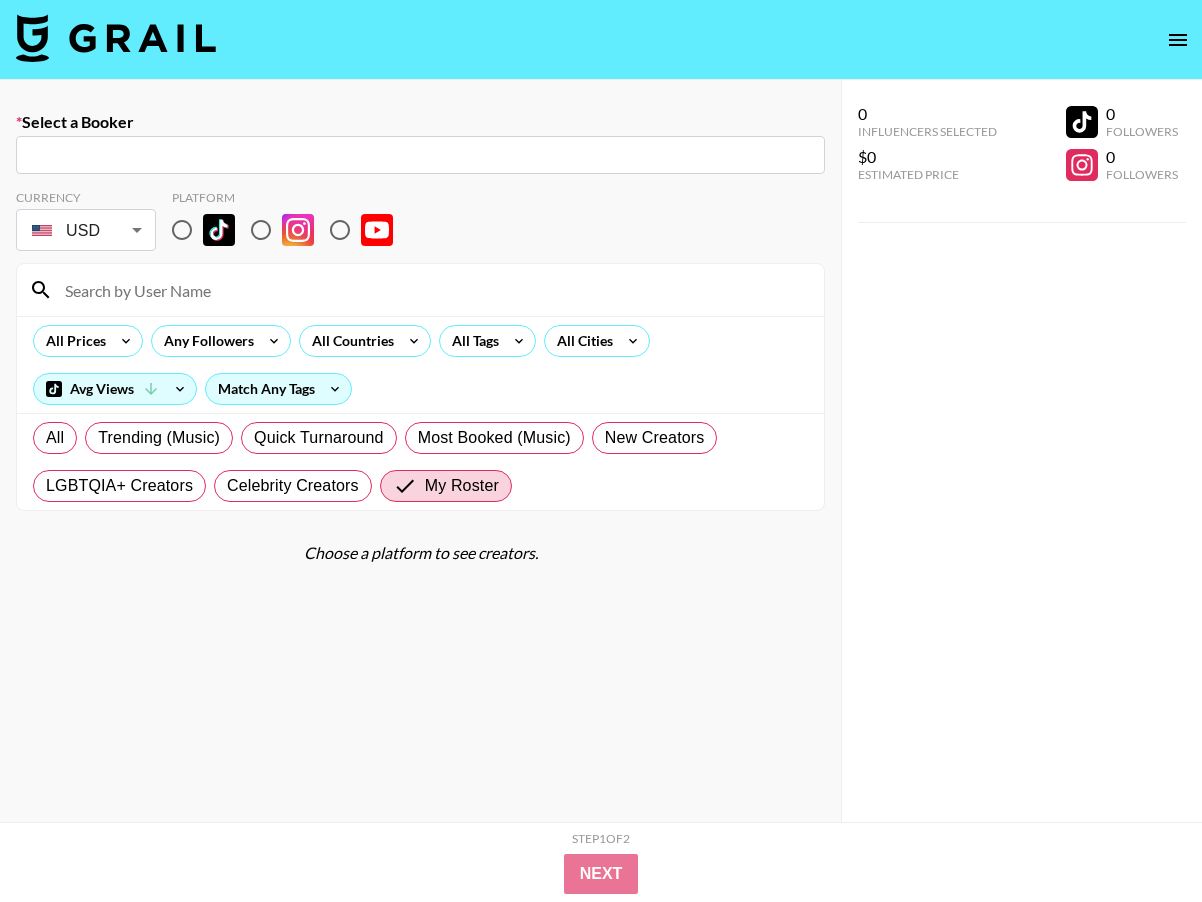 click at bounding box center (420, 155) 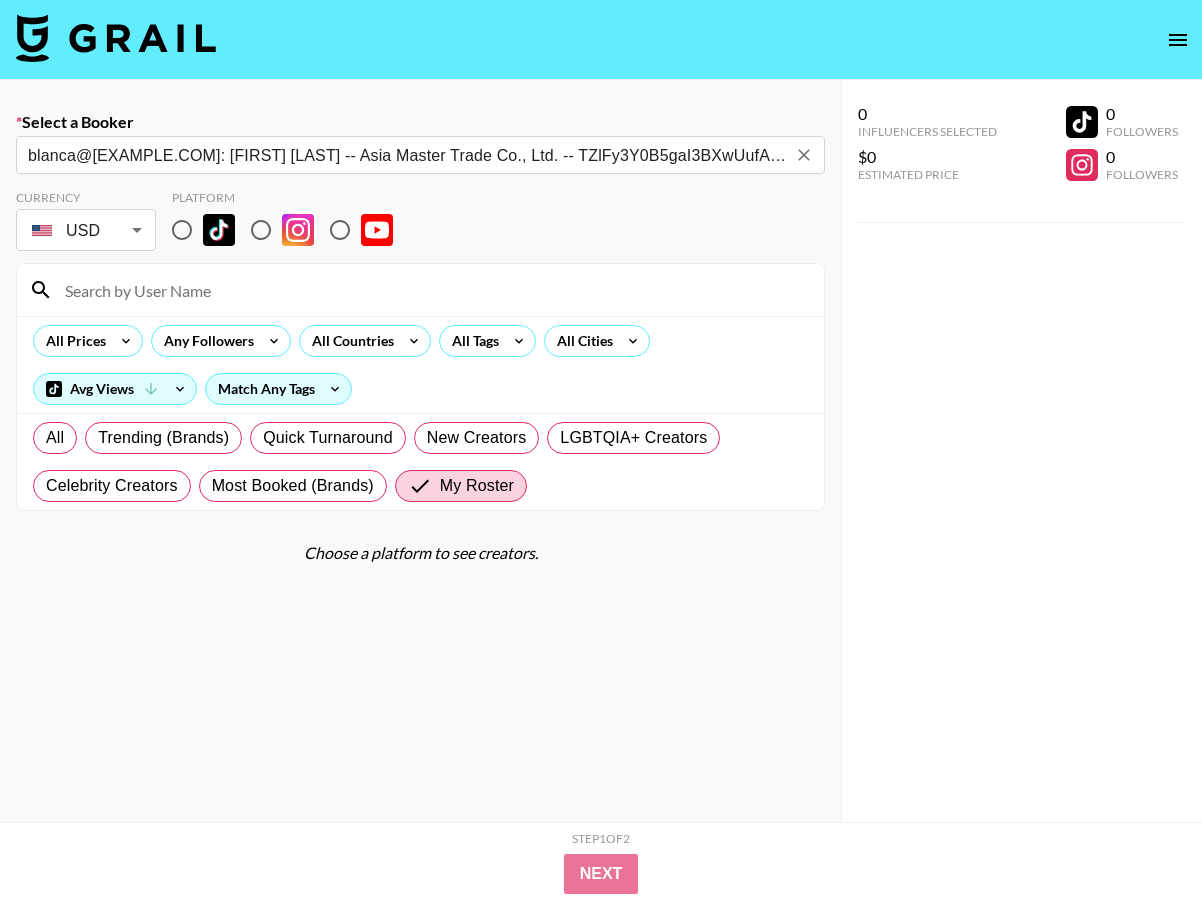 type on "blanca@[EXAMPLE.COM]: [FIRST] [LAST] -- Asia Master Trade Co., Ltd. -- TZlFy3Y0B5gaI3BXwUufAm0qqOJ2" 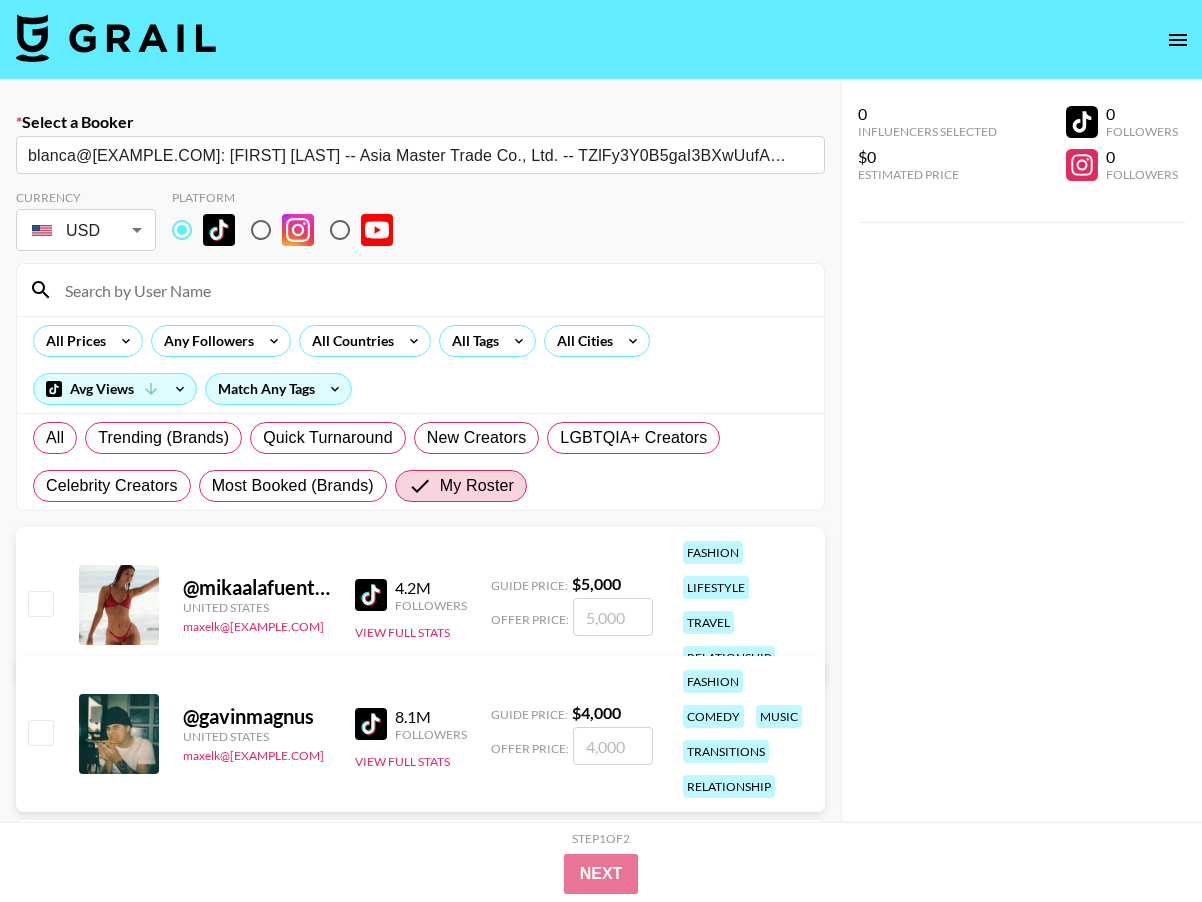 click at bounding box center [432, 290] 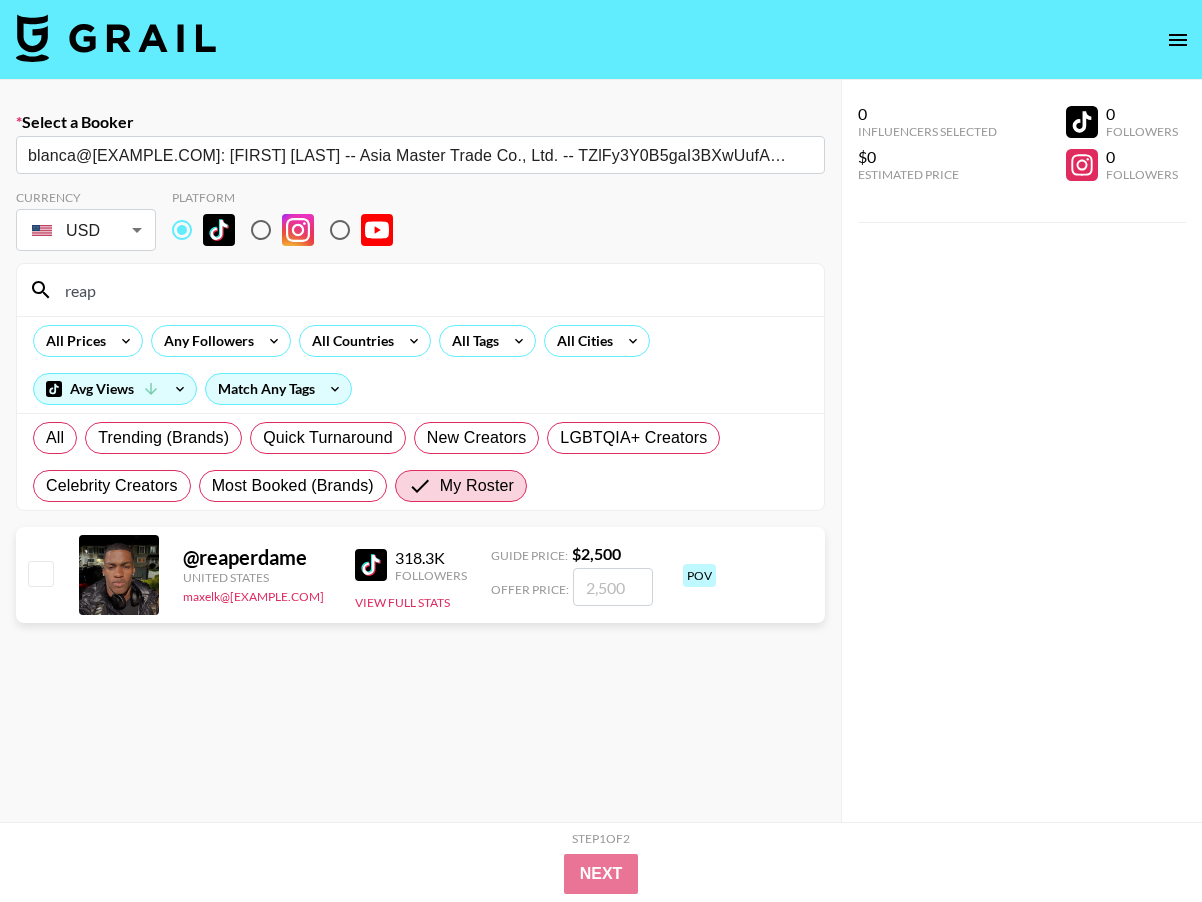 type on "reap" 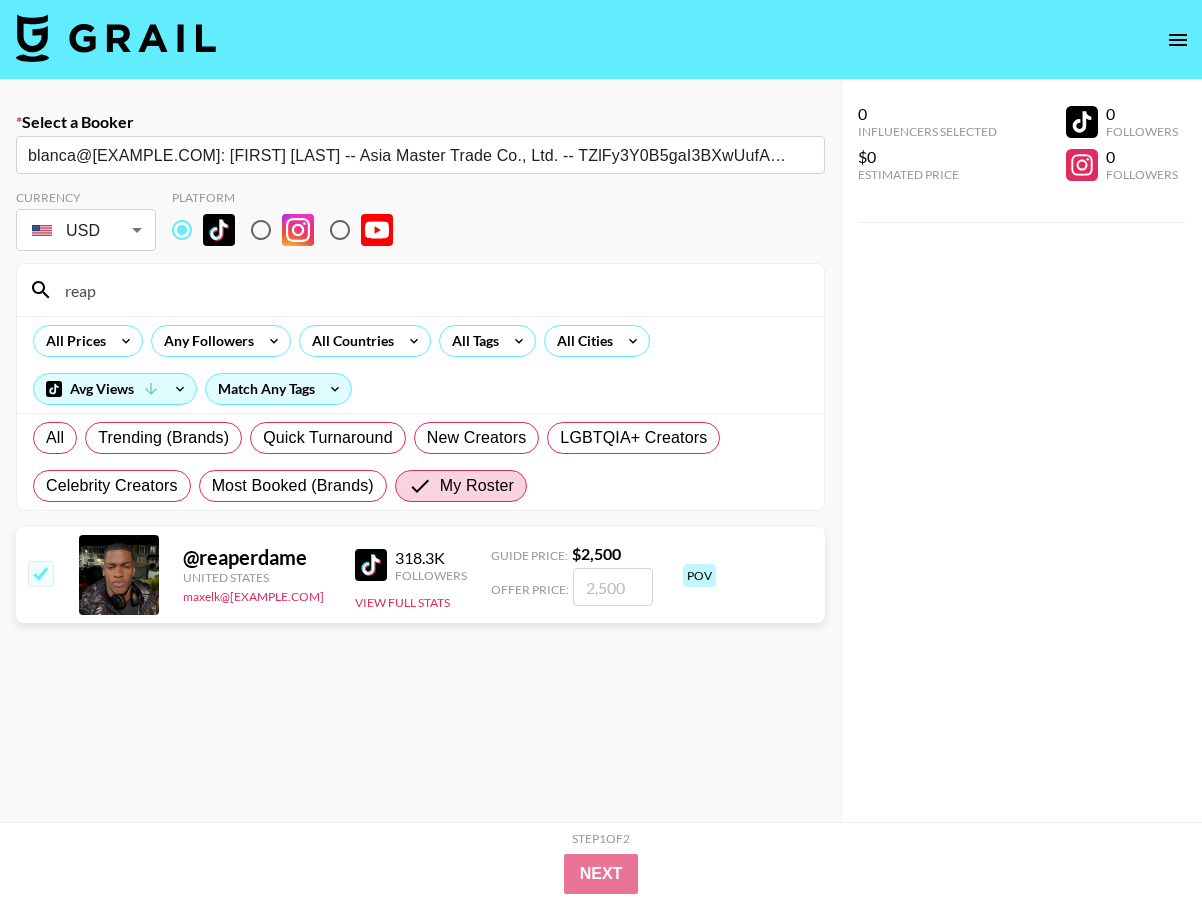checkbox on "true" 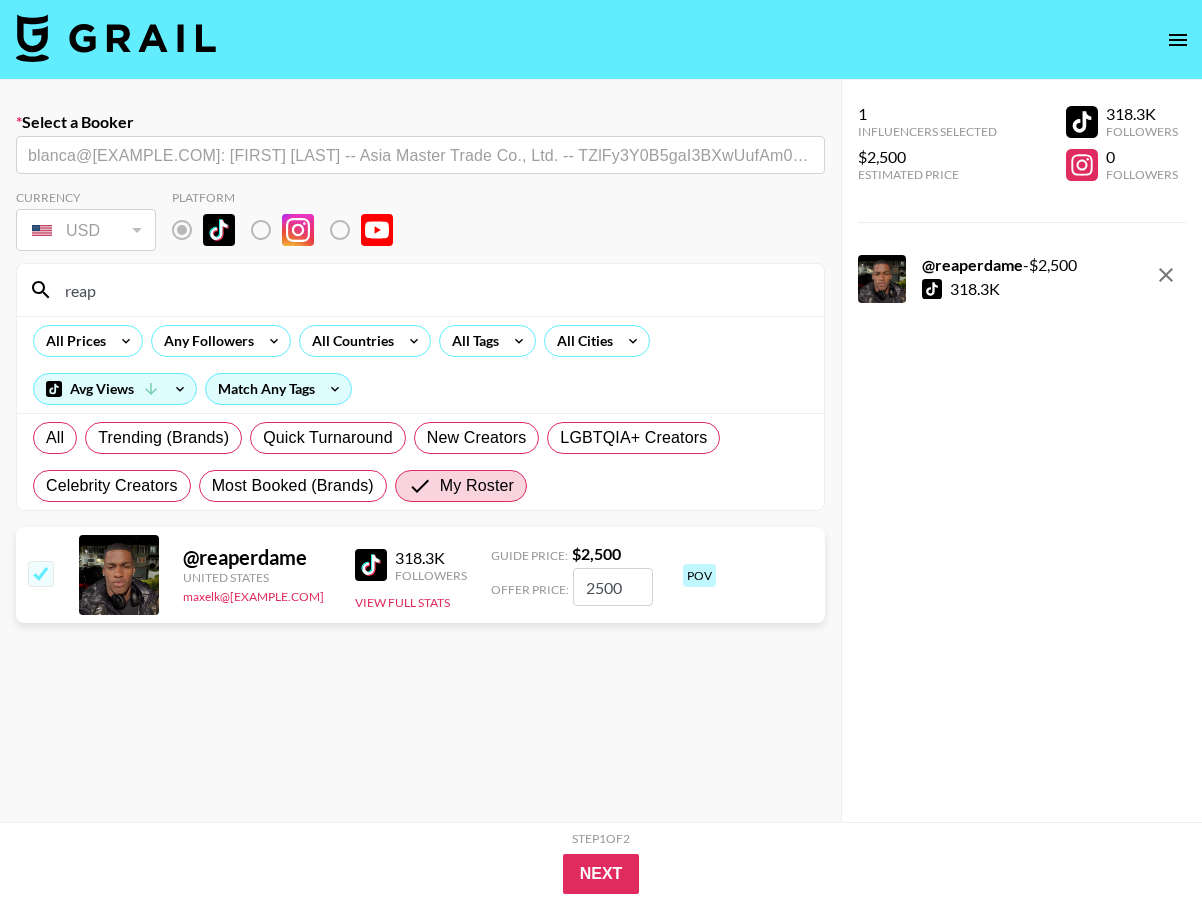 click on "2500" at bounding box center (613, 587) 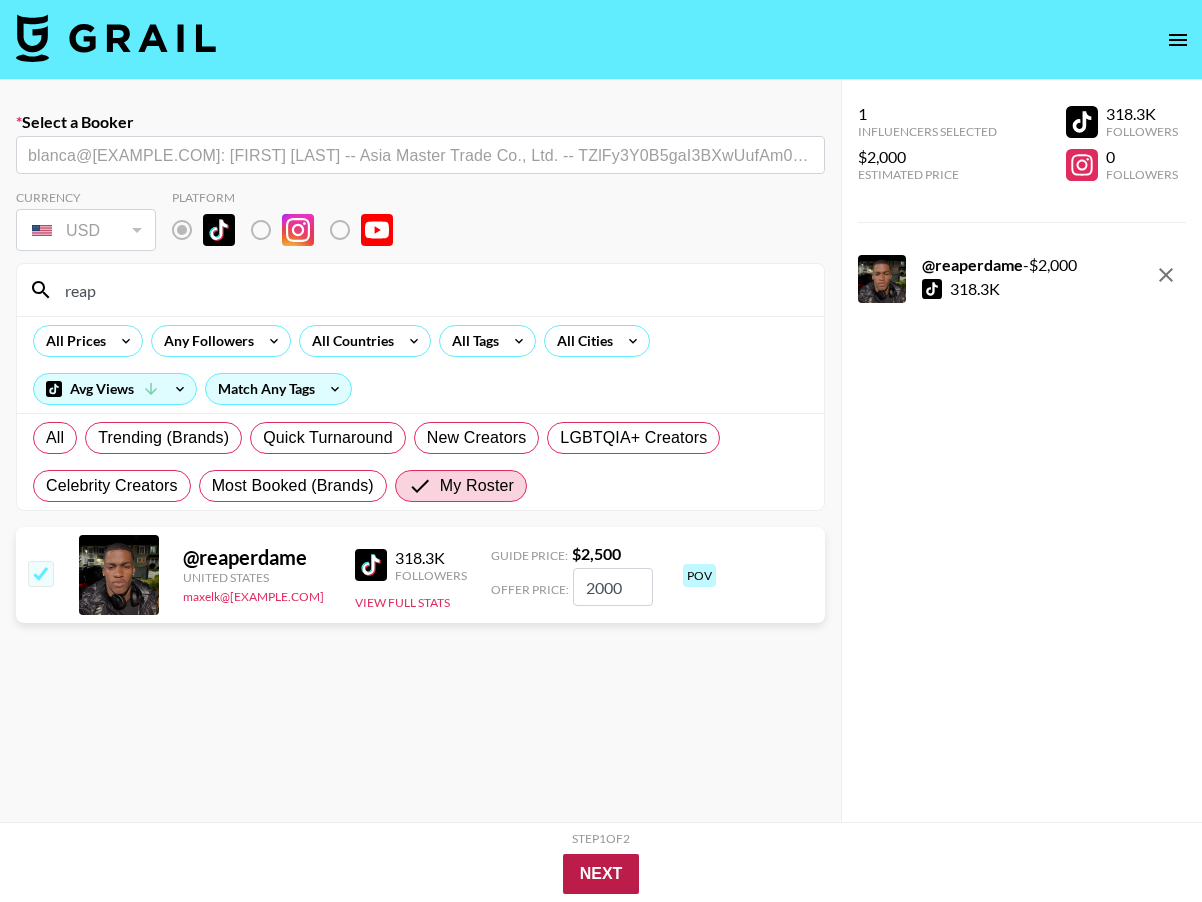 type on "2000" 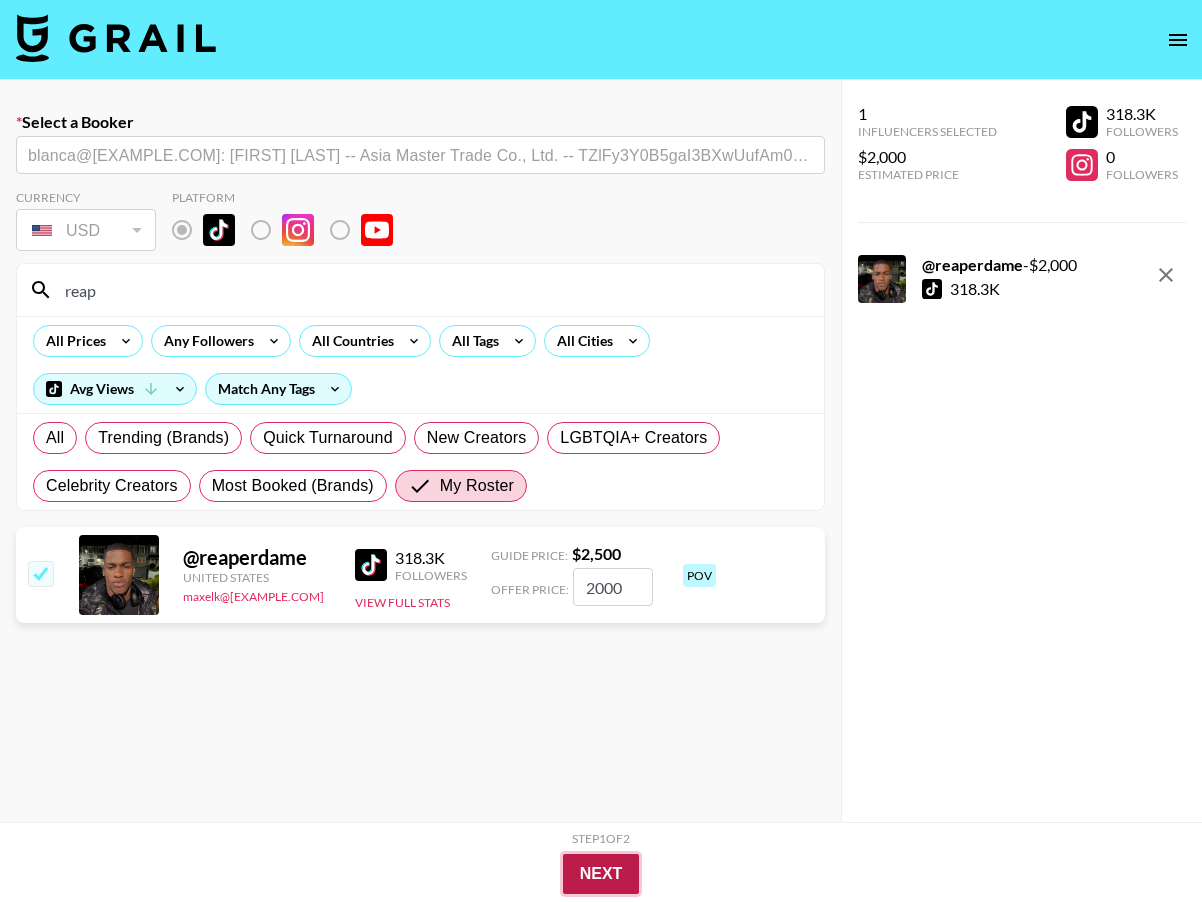 click on "Next" at bounding box center [601, 874] 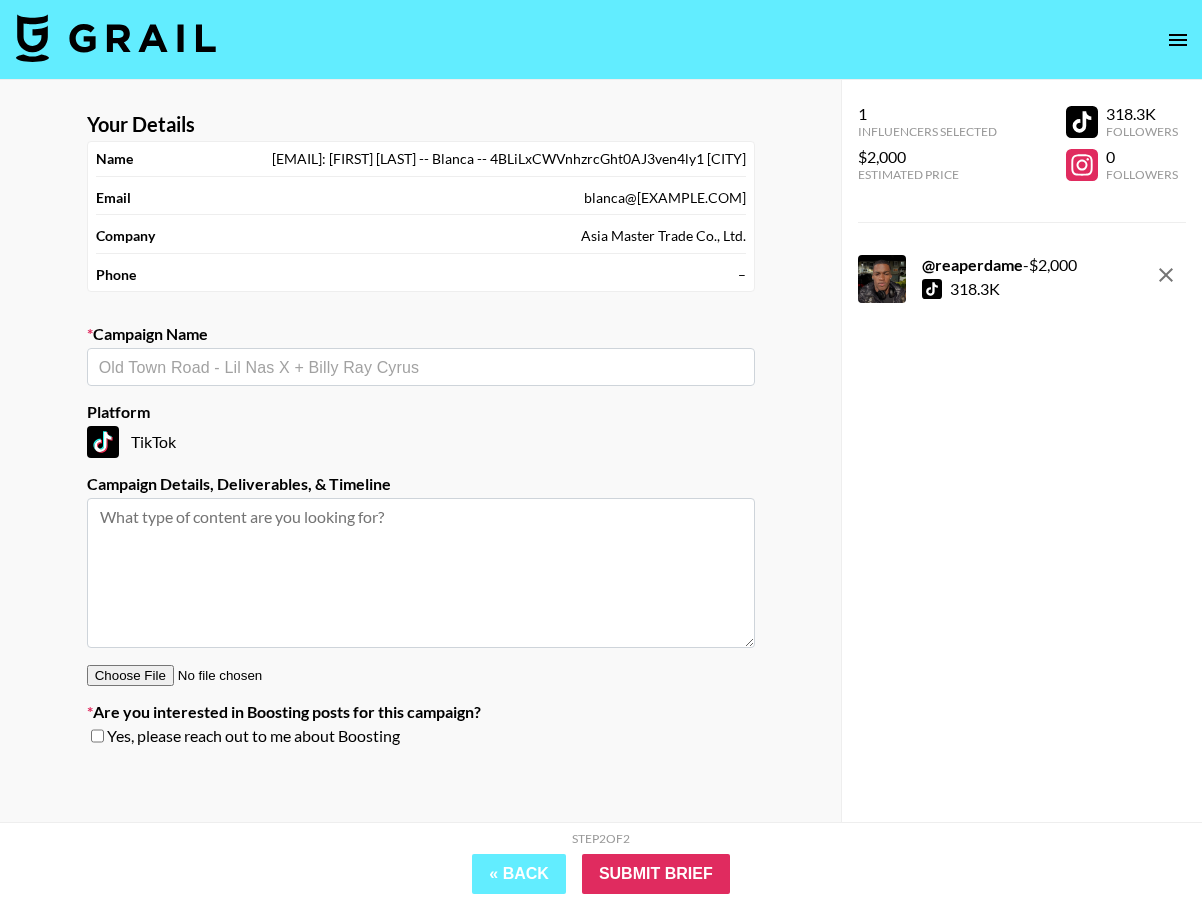 click at bounding box center (421, 367) 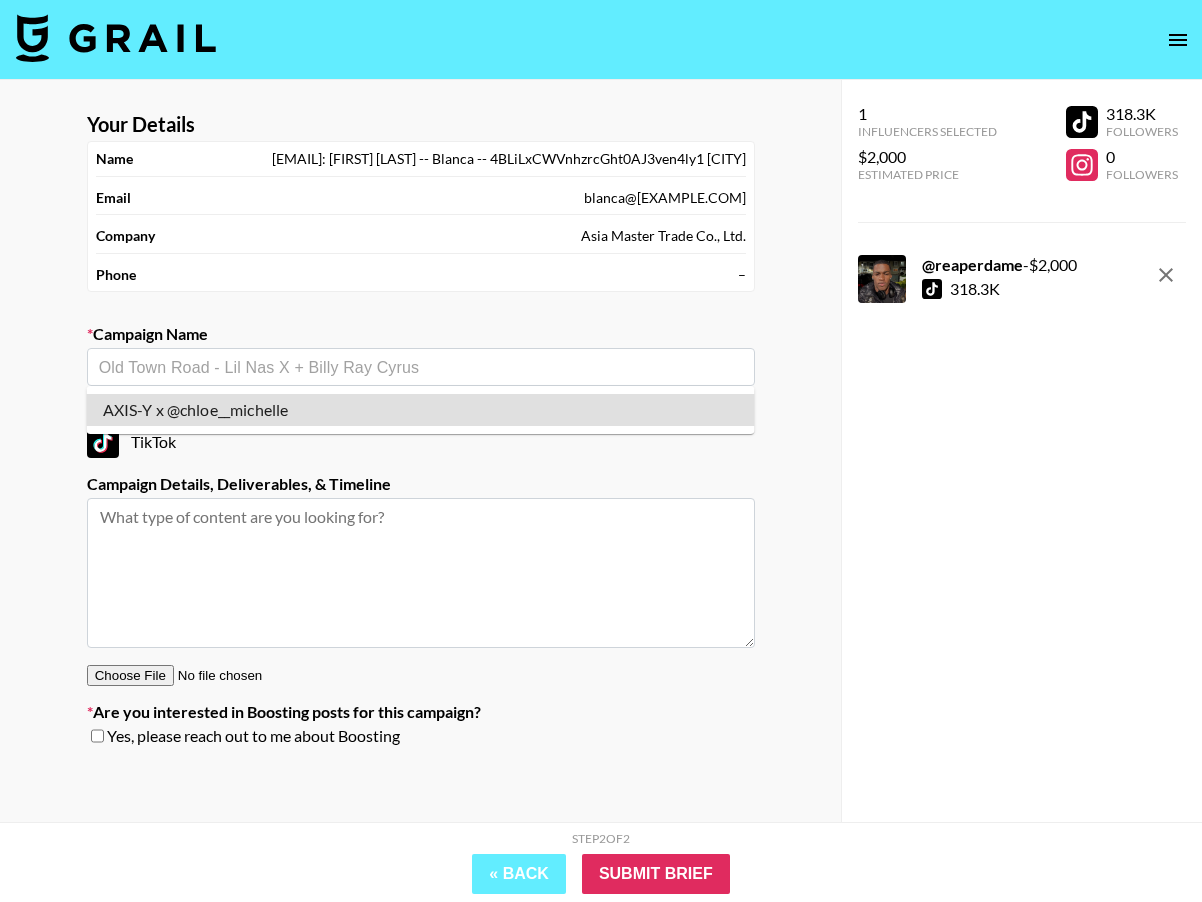 type on "AXIS-Y x @chloe__michelle" 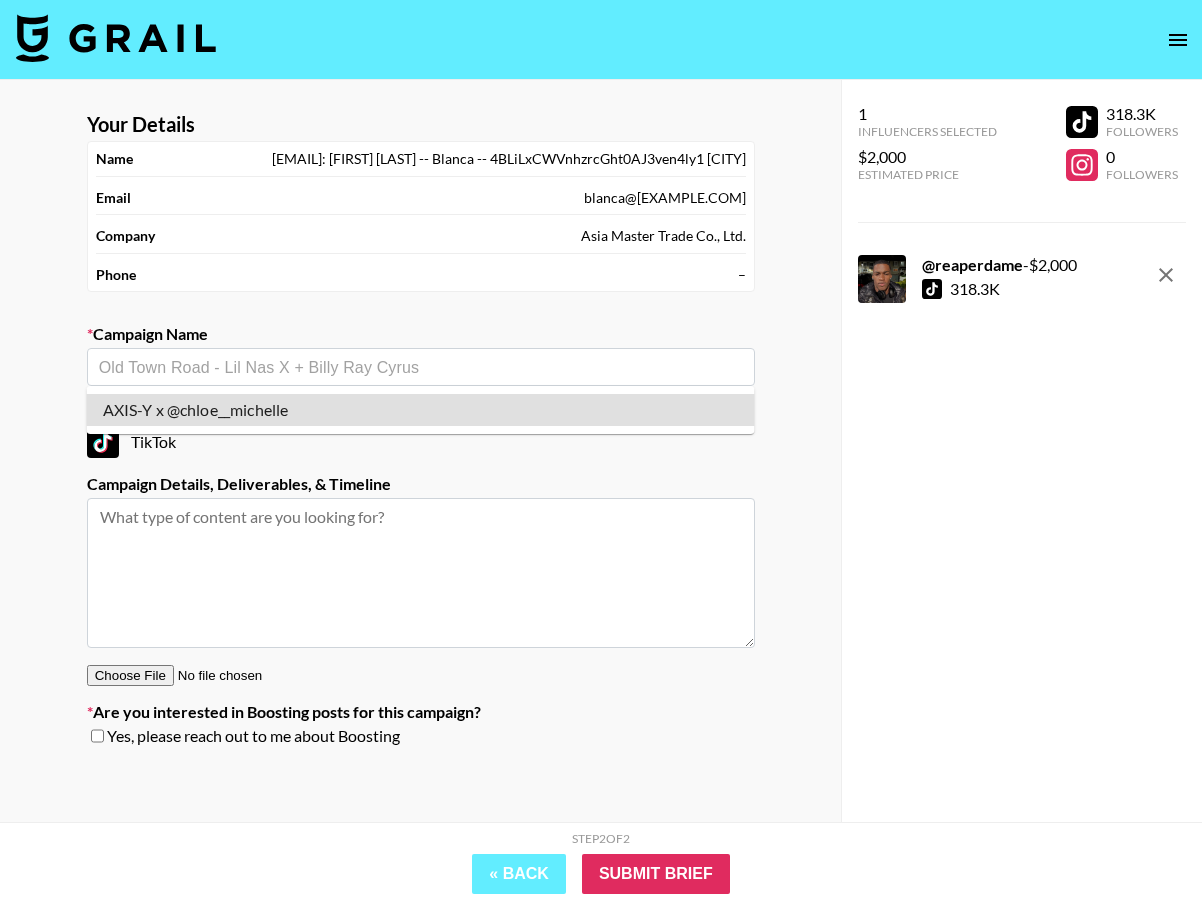 type on "TikTok -- TikTok -- TikTok --" 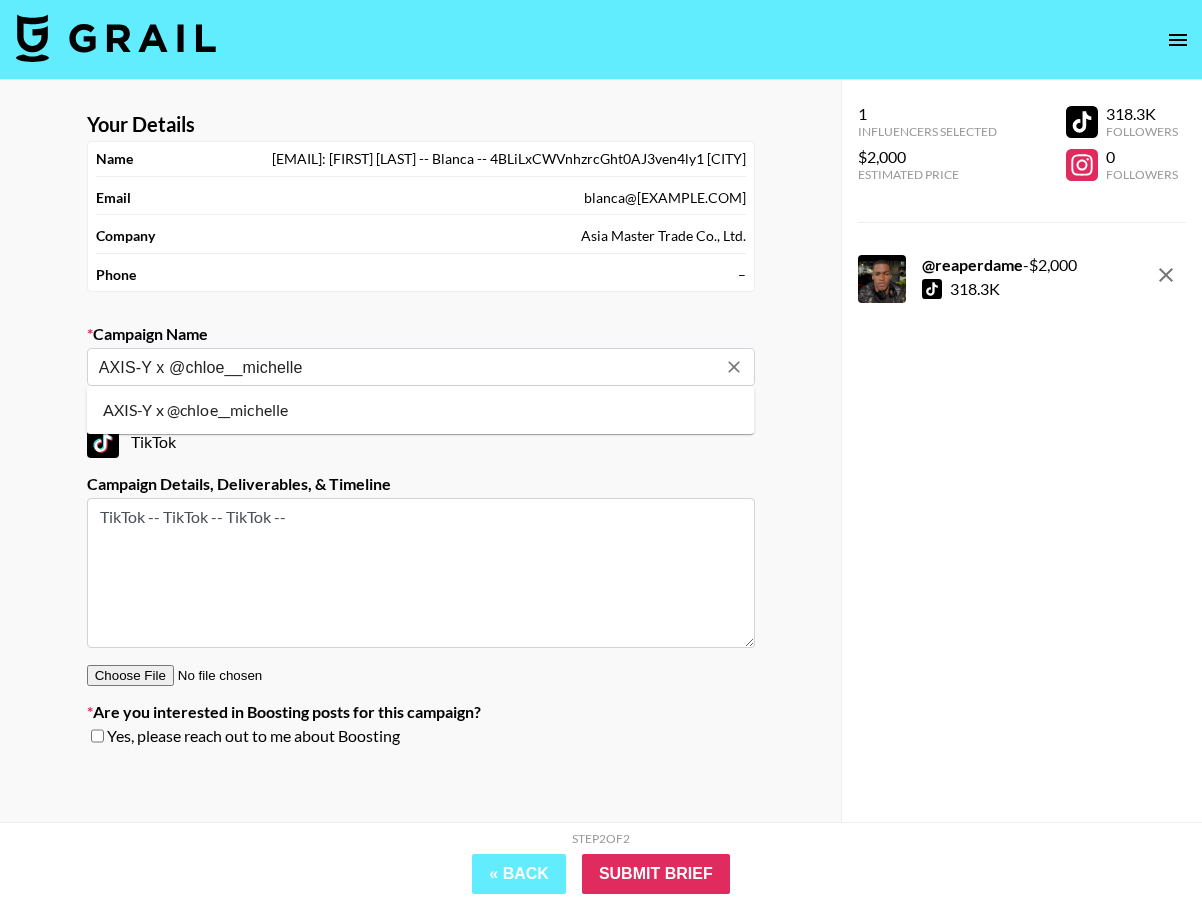 drag, startPoint x: 338, startPoint y: 366, endPoint x: 195, endPoint y: 369, distance: 143.03146 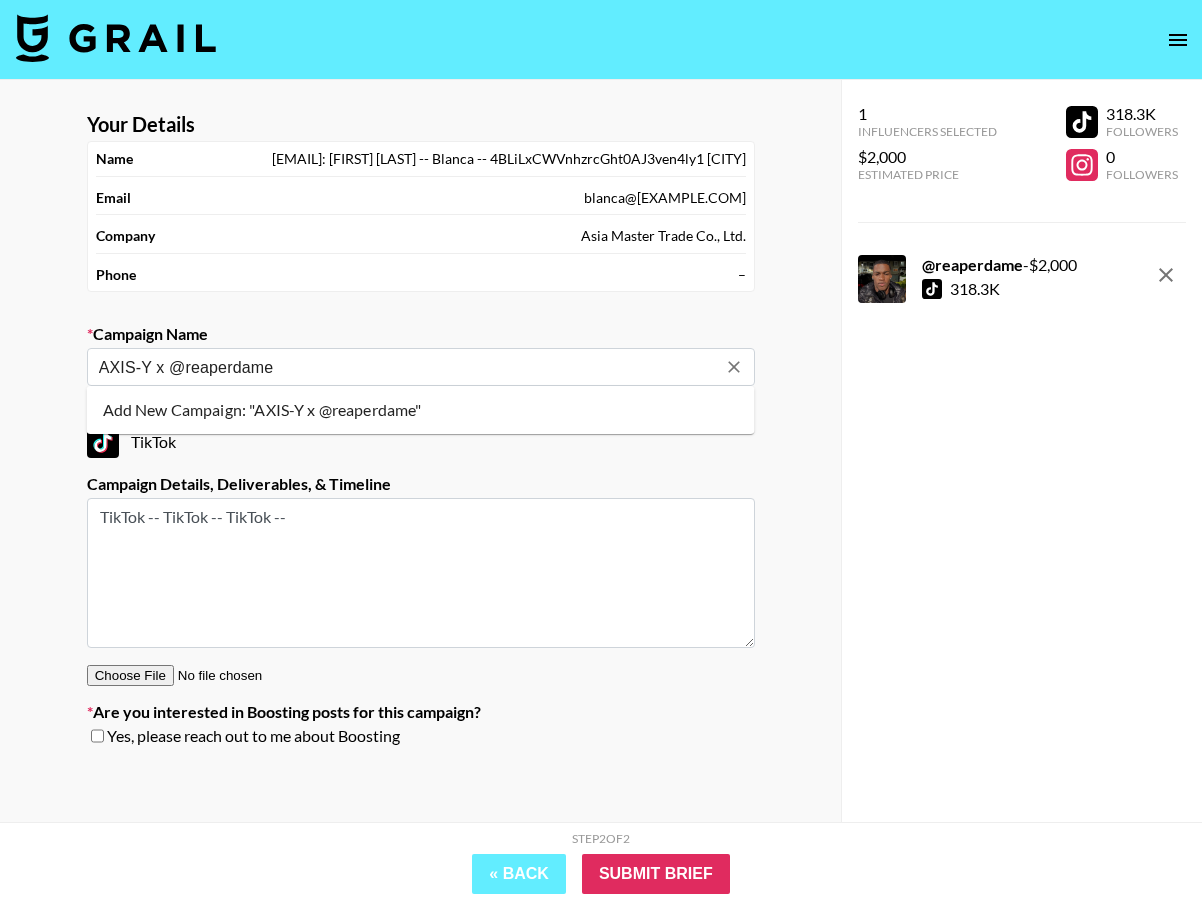 click on "Add New Campaign: "AXIS-Y x @reaperdame"" at bounding box center (421, 410) 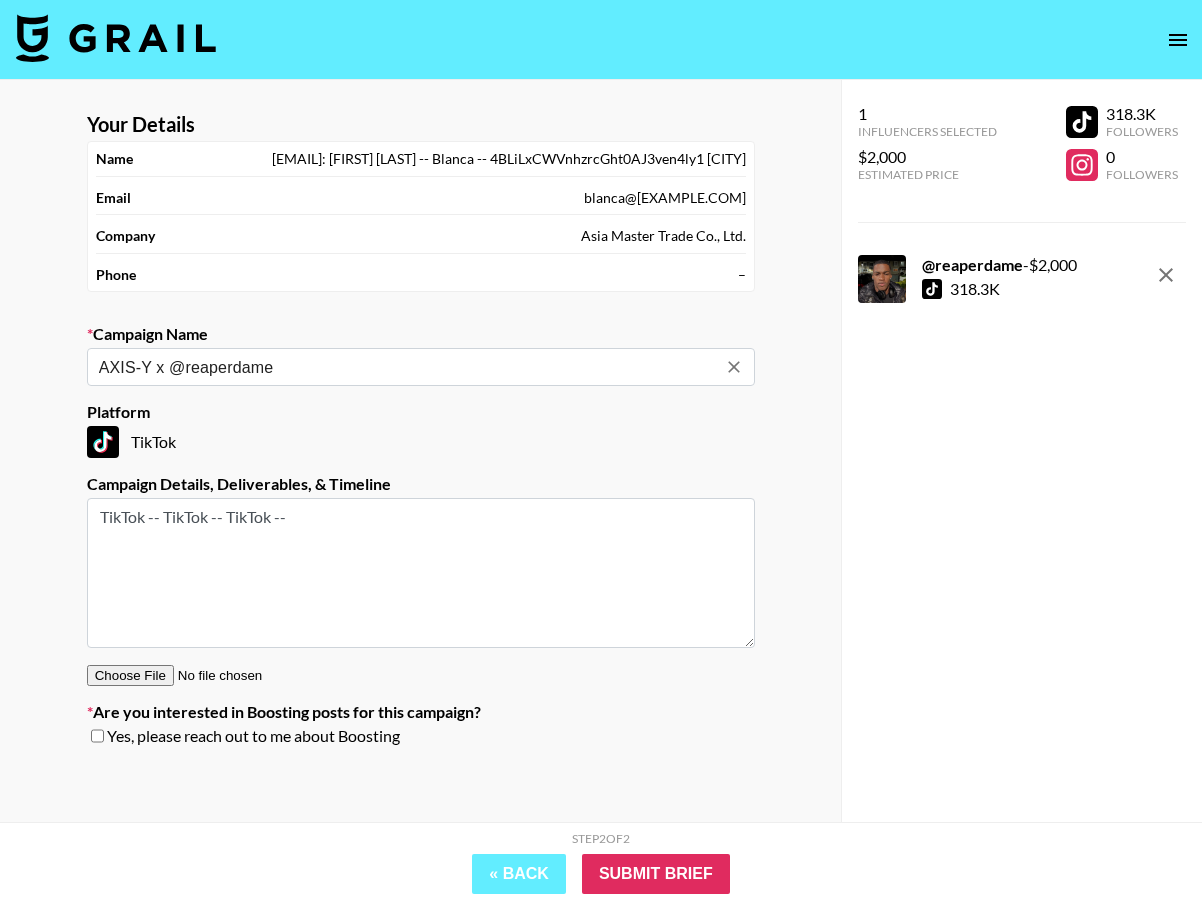 type on "AXIS-Y x @reaperdame" 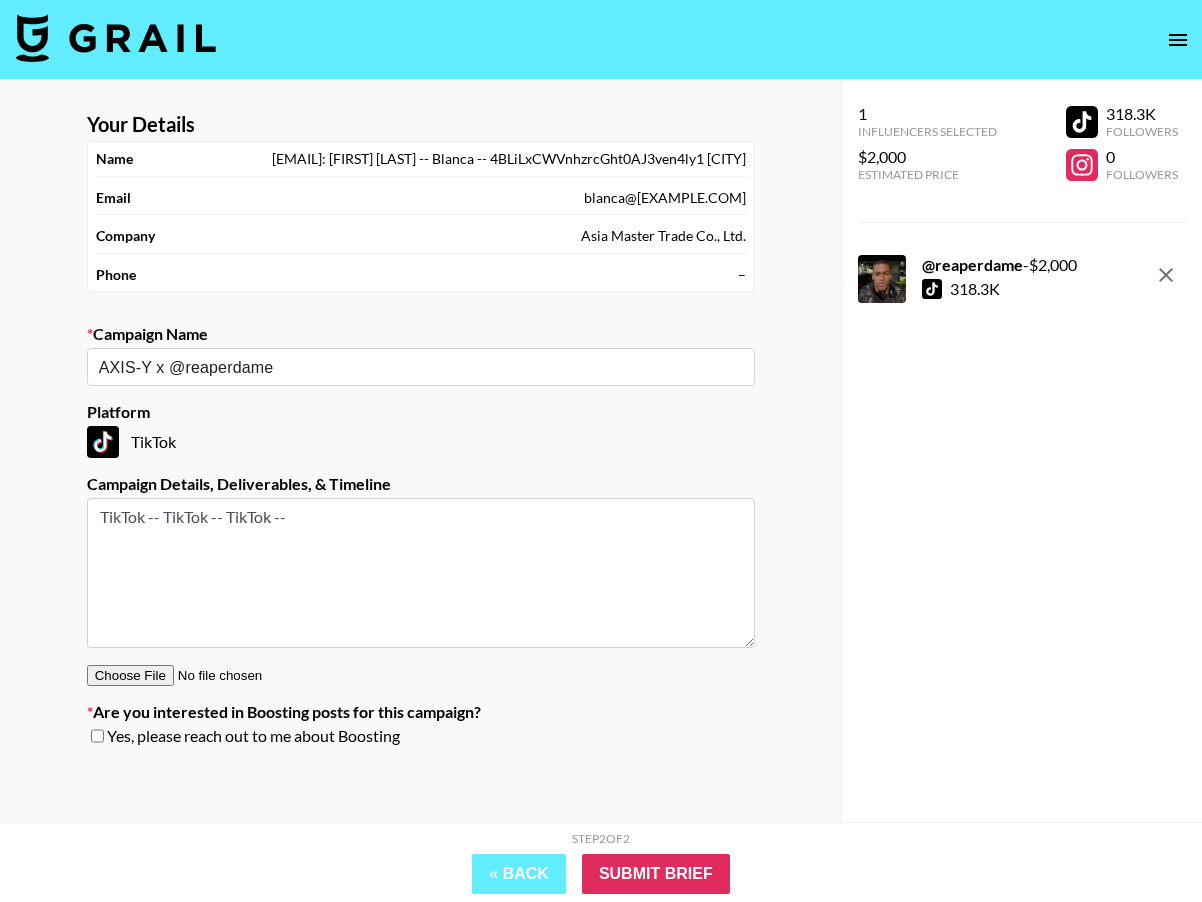 click on "TikTok -- TikTok -- TikTok --" at bounding box center [421, 573] 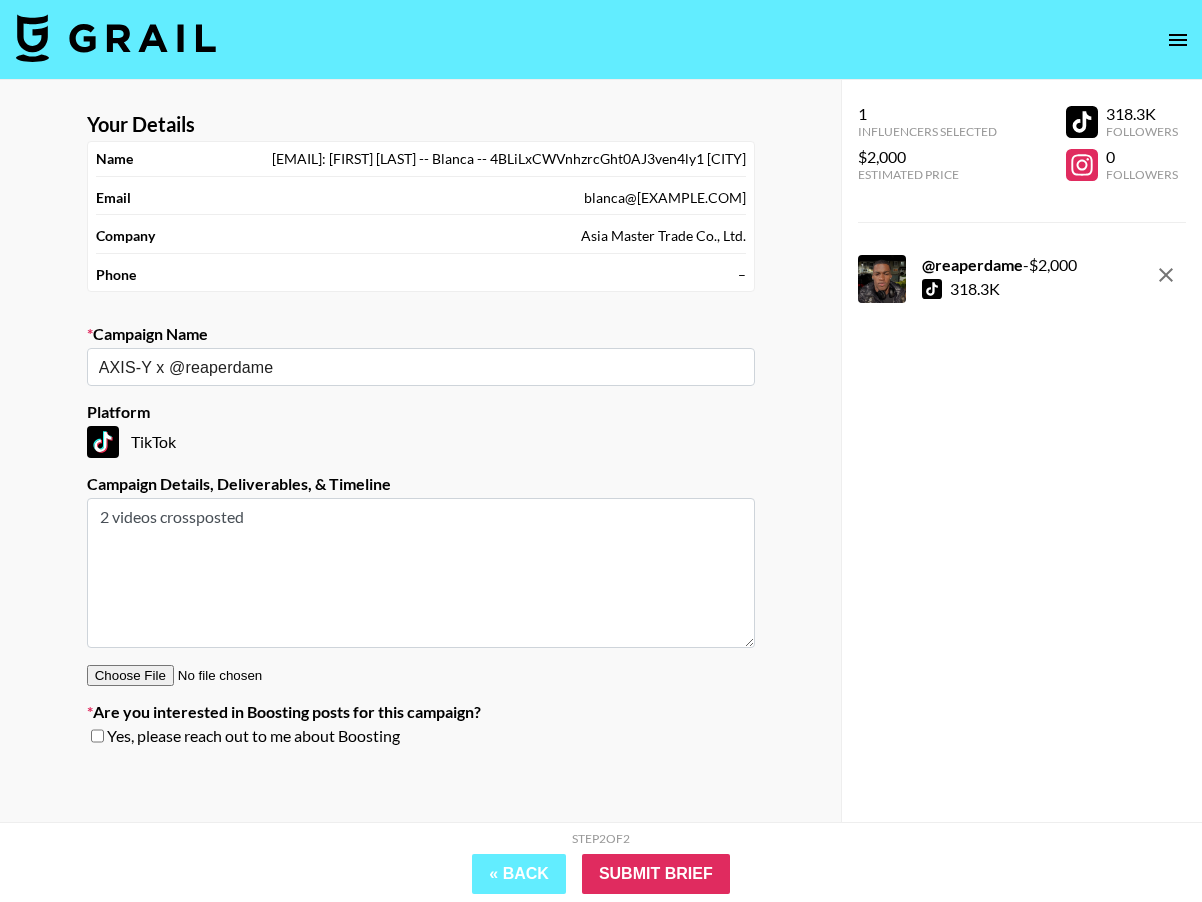 drag, startPoint x: 159, startPoint y: 516, endPoint x: 115, endPoint y: 519, distance: 44.102154 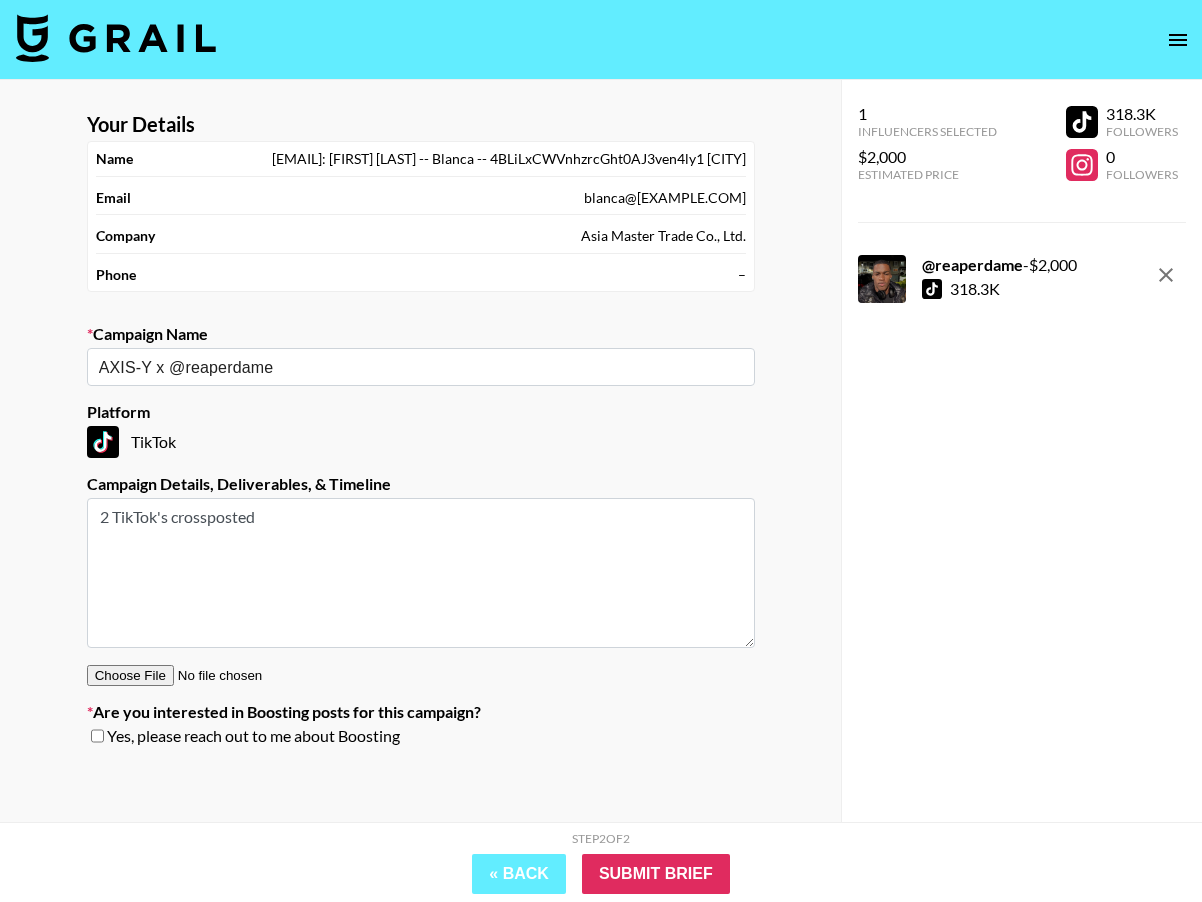 click on "2 TikTok's crossposted" at bounding box center (421, 573) 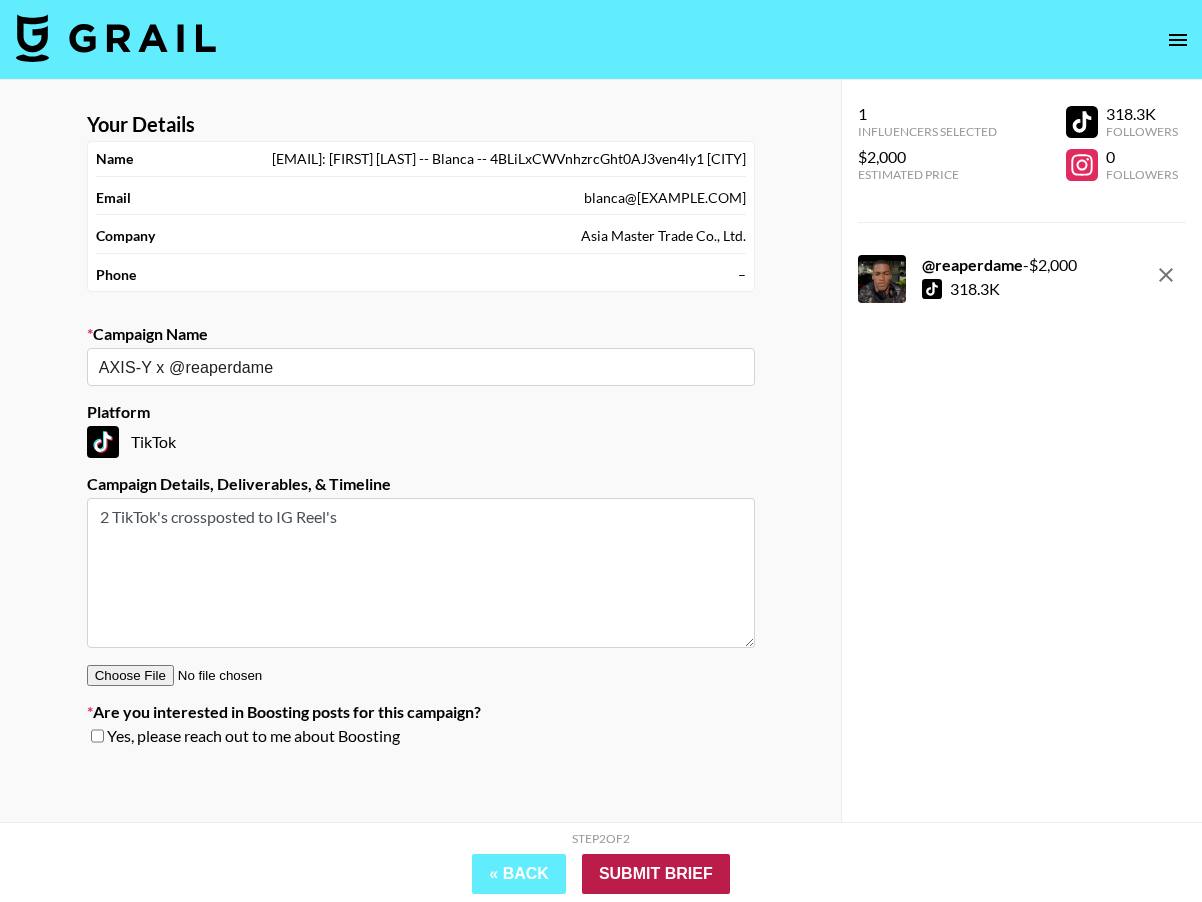 type on "2 TikTok's crossposted to IG Reel's" 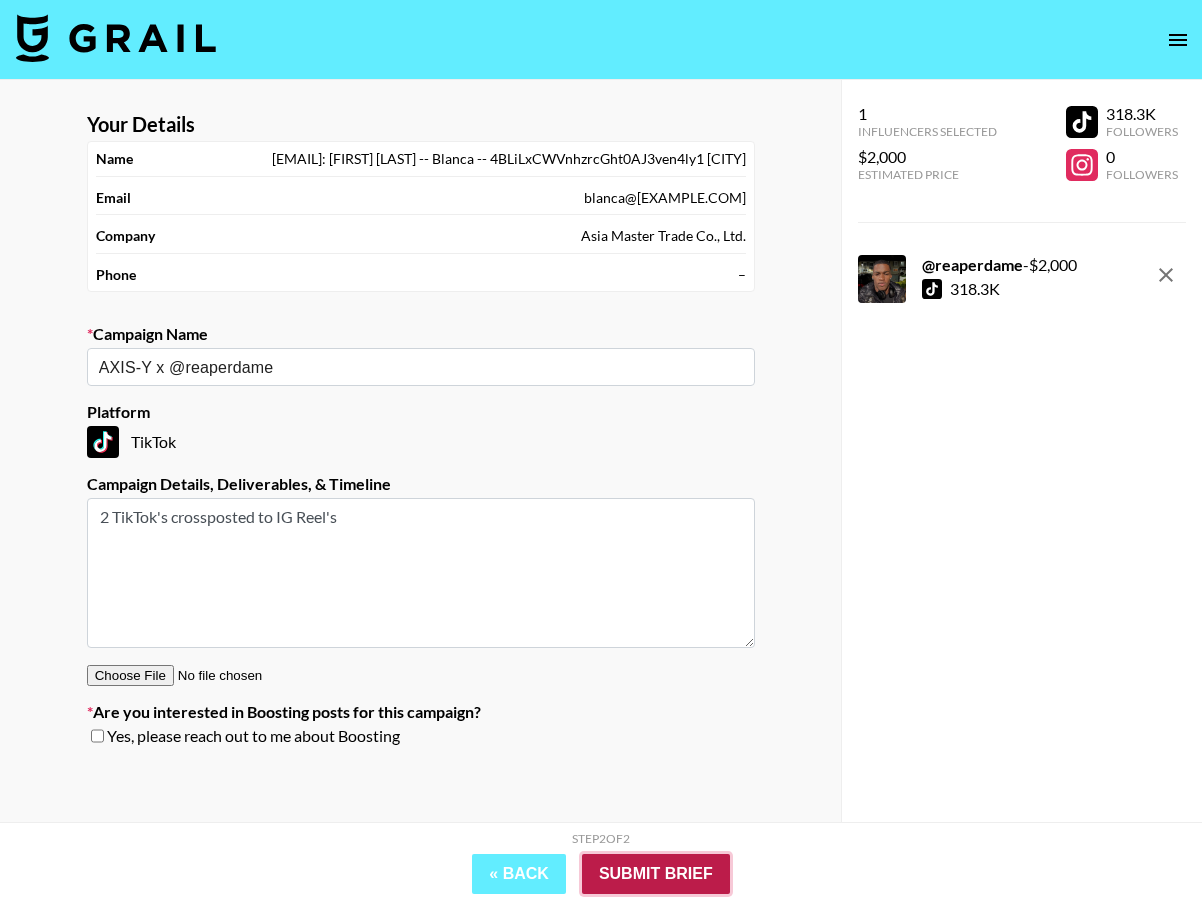 click on "Submit Brief" at bounding box center (656, 874) 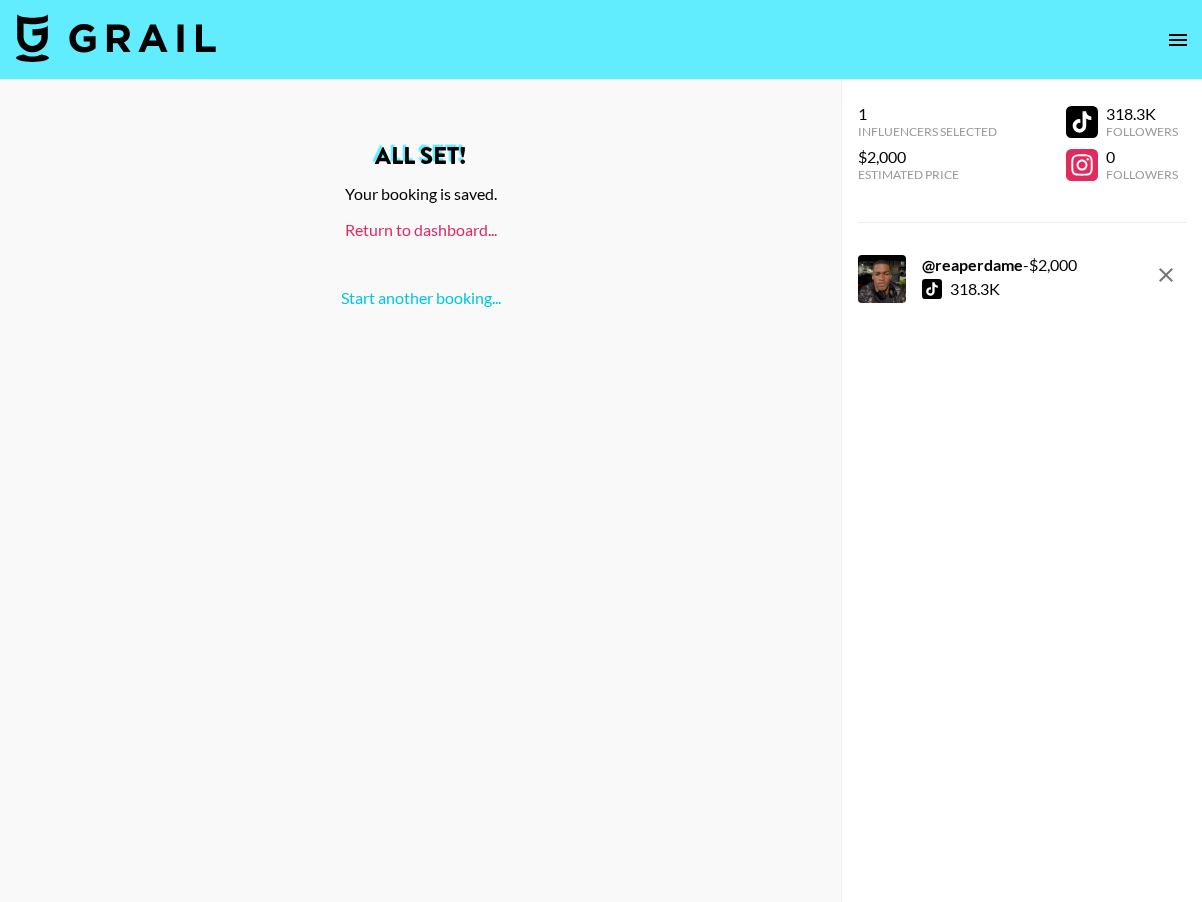 click on "Return to dashboard..." at bounding box center (421, 229) 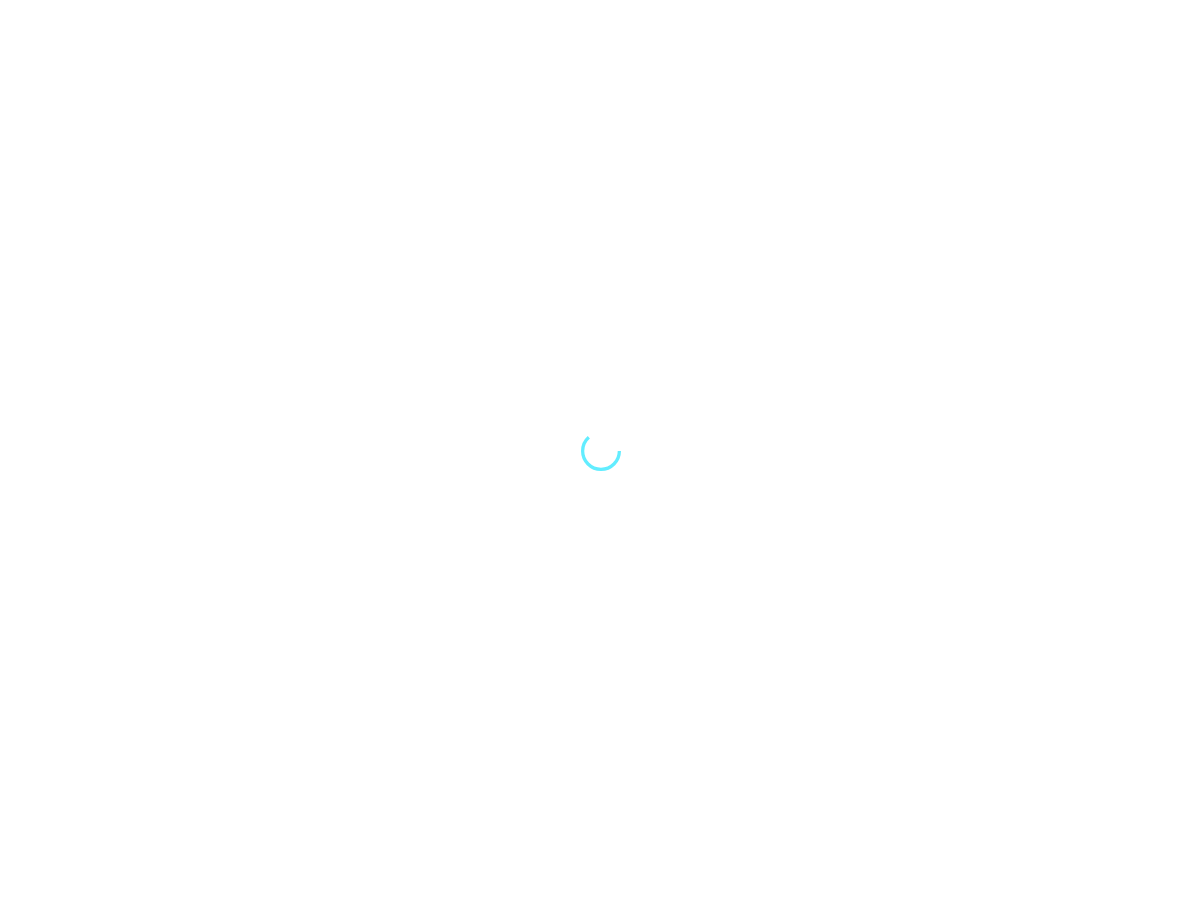 scroll, scrollTop: 0, scrollLeft: 0, axis: both 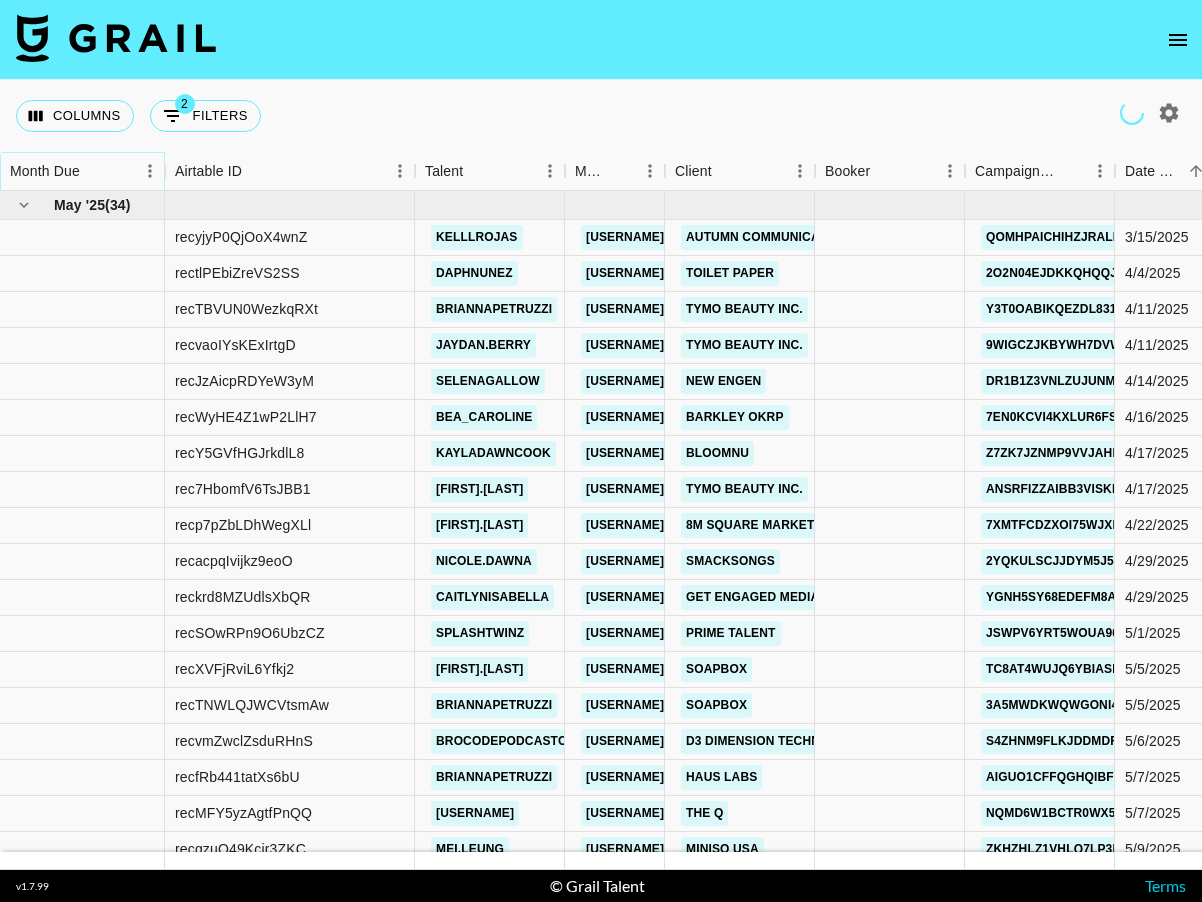 click 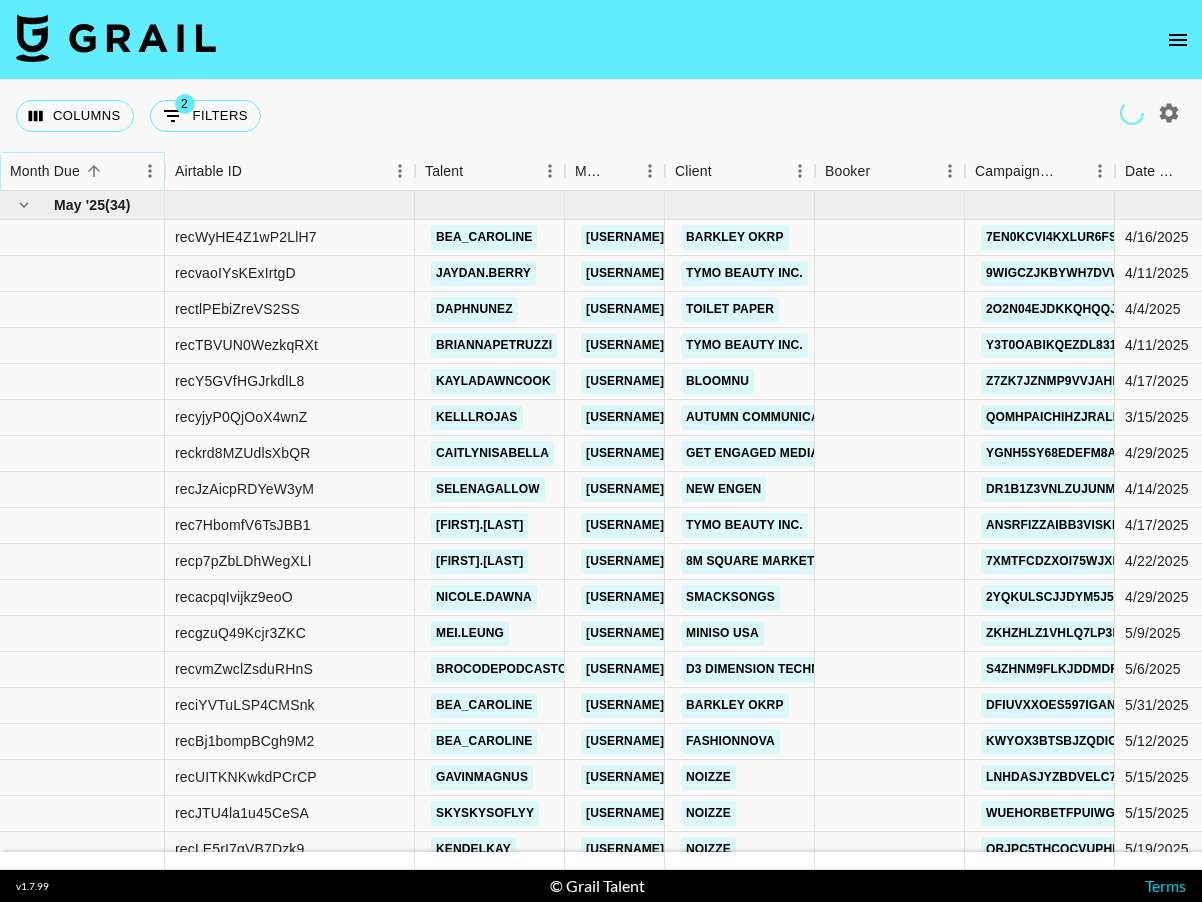 click 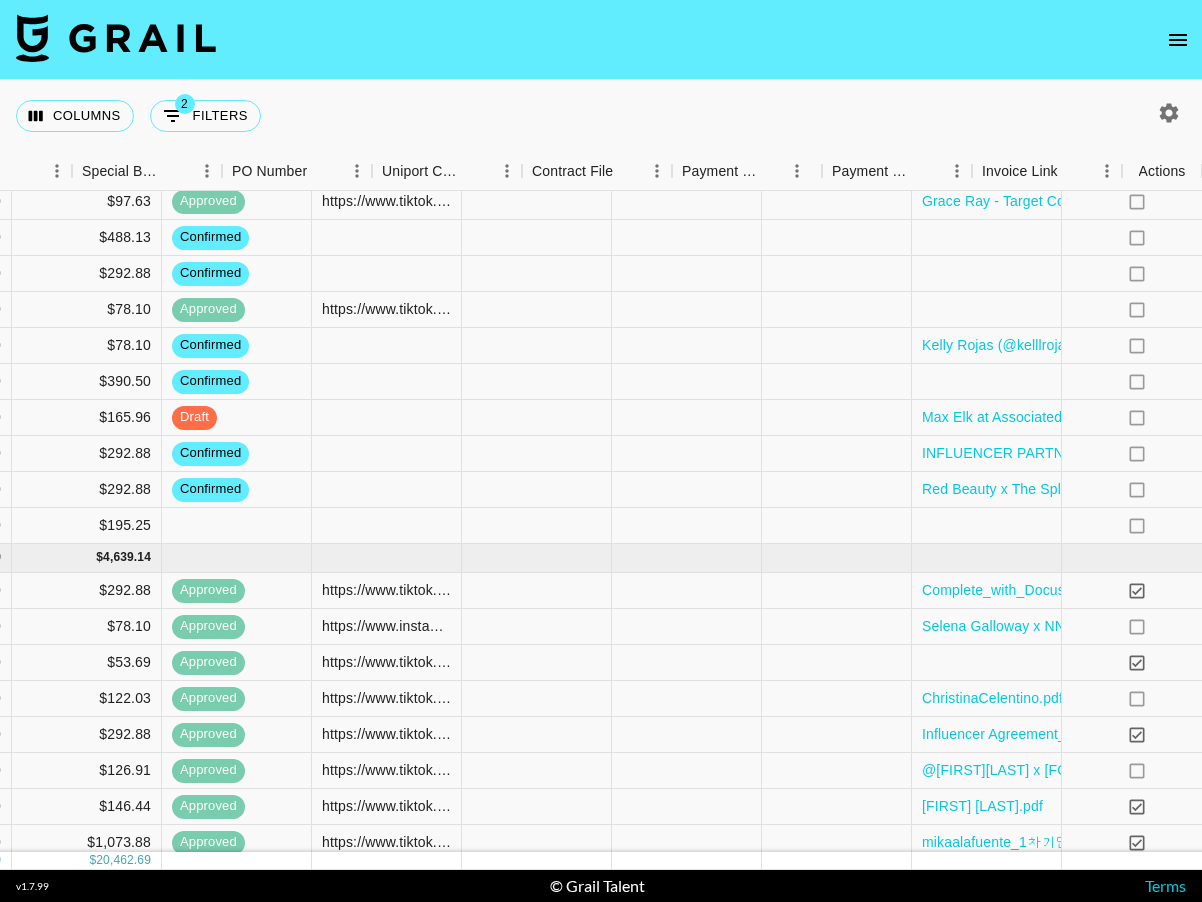 scroll, scrollTop: 569, scrollLeft: 1893, axis: both 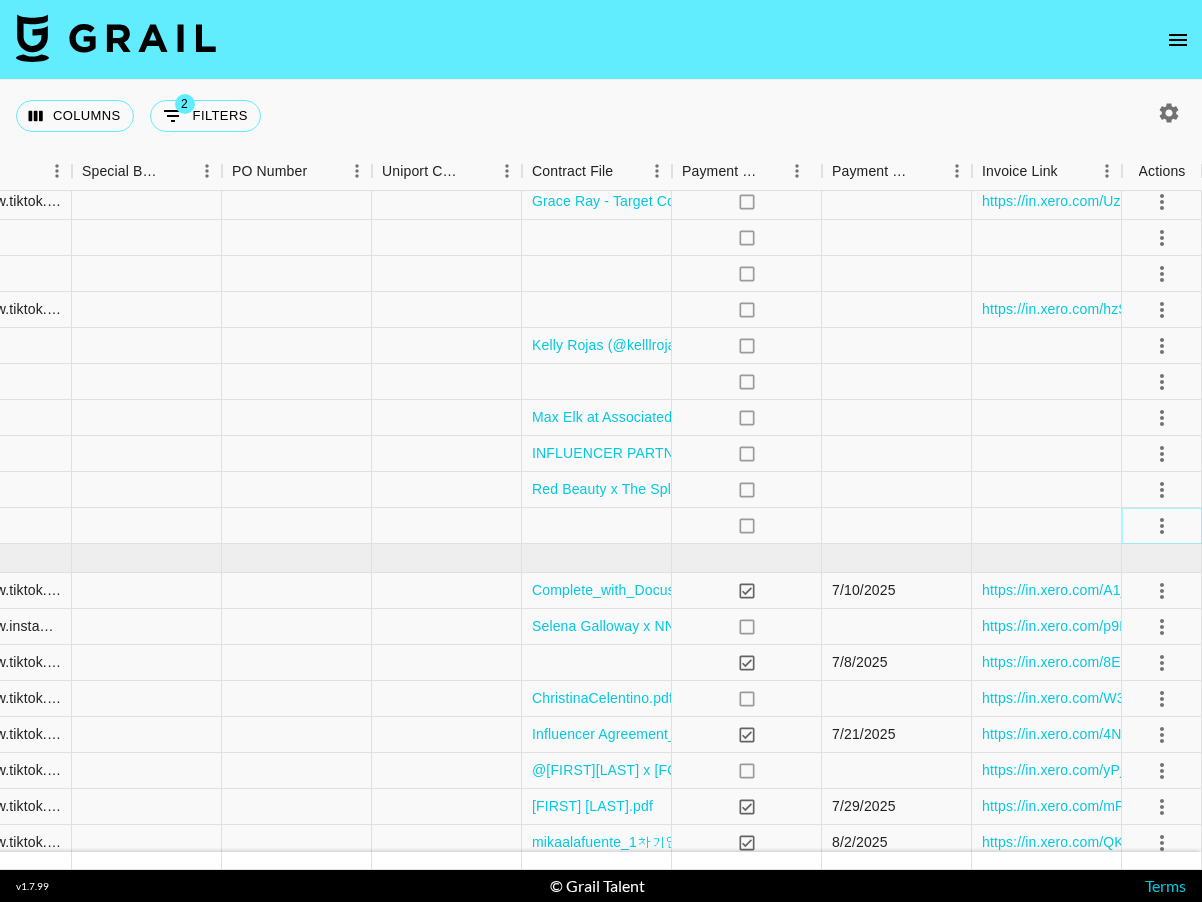 click 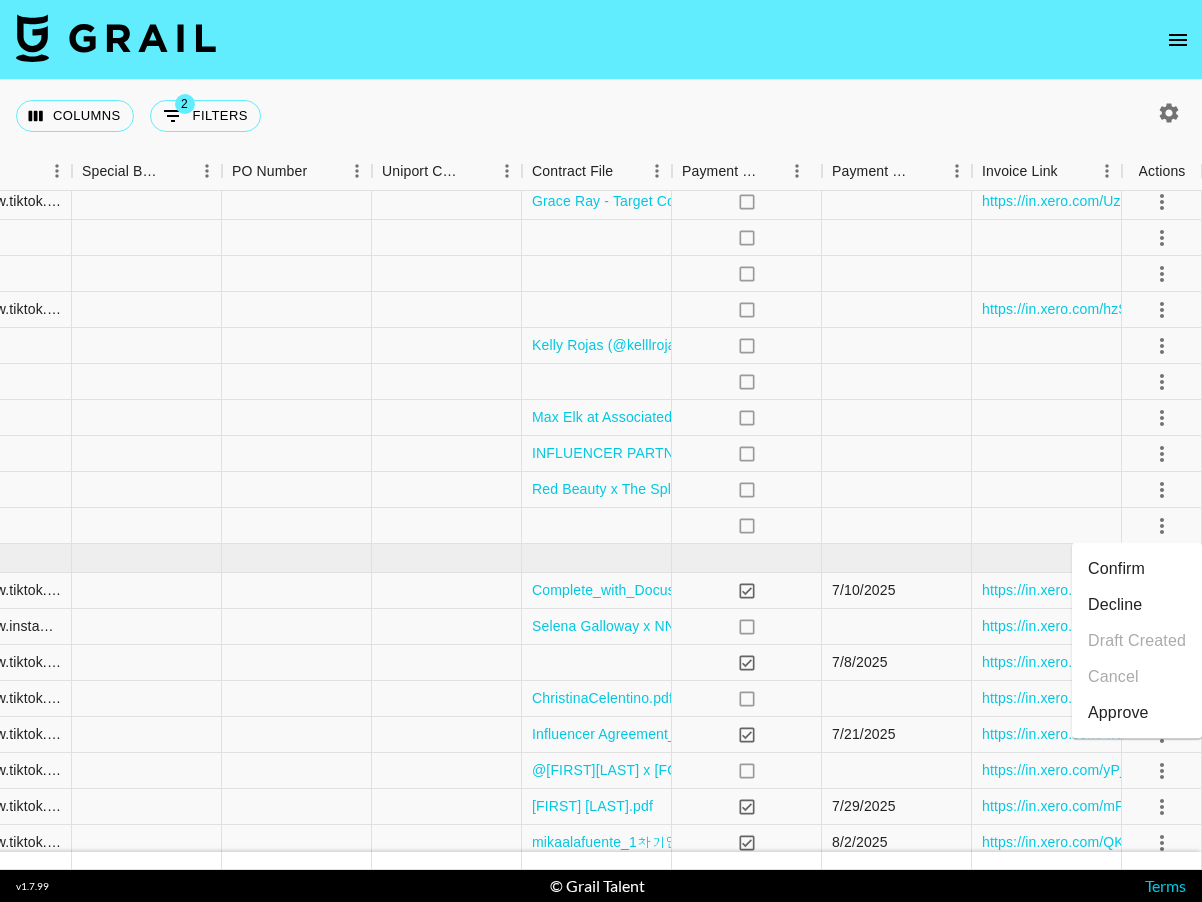 click on "Confirm" at bounding box center (1137, 569) 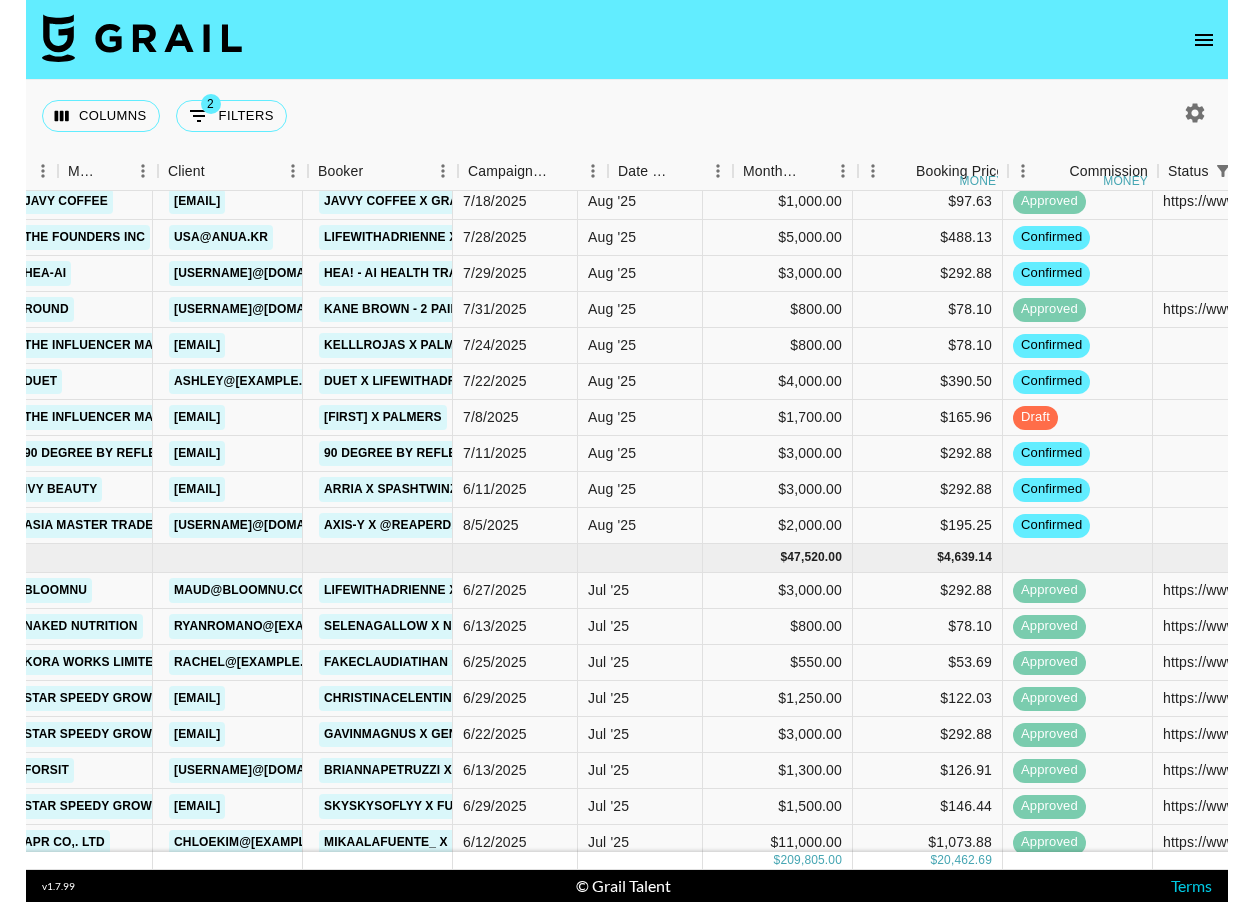 scroll, scrollTop: 569, scrollLeft: 533, axis: both 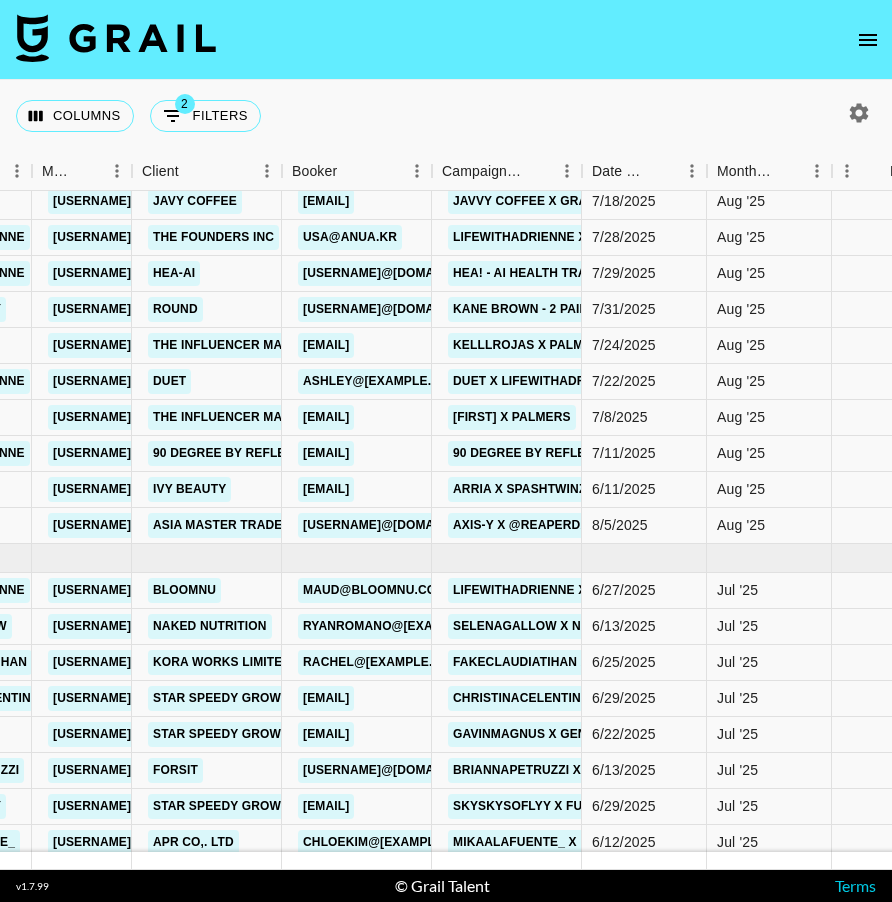 click 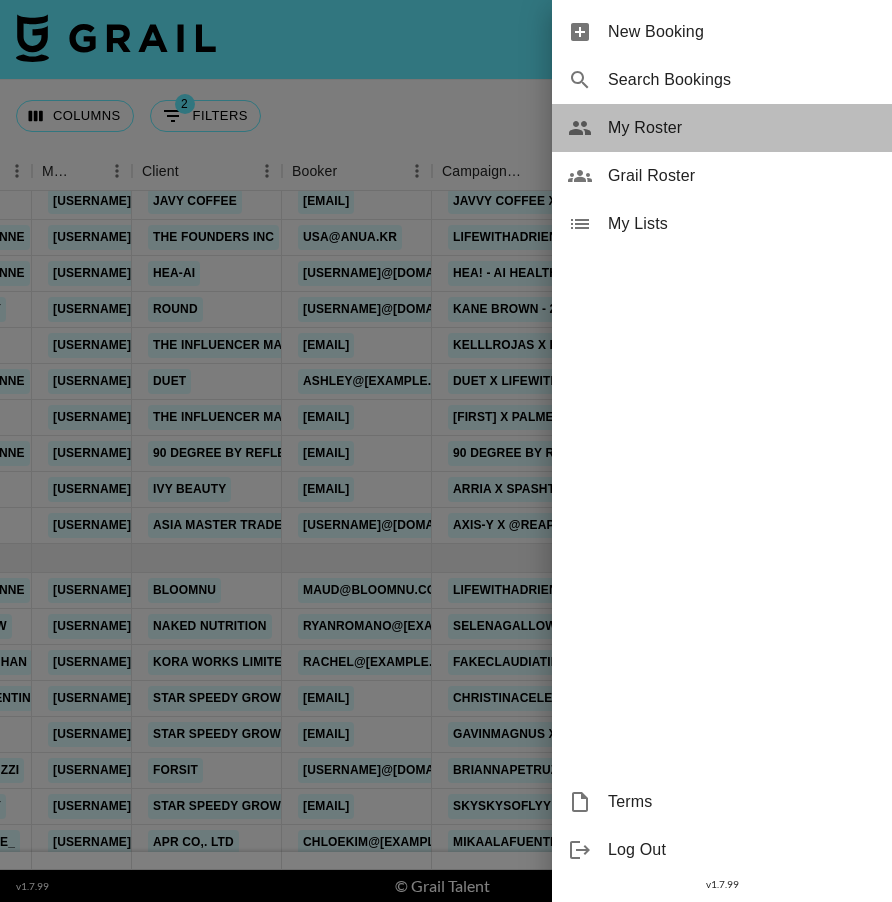 click on "My Roster" at bounding box center (742, 128) 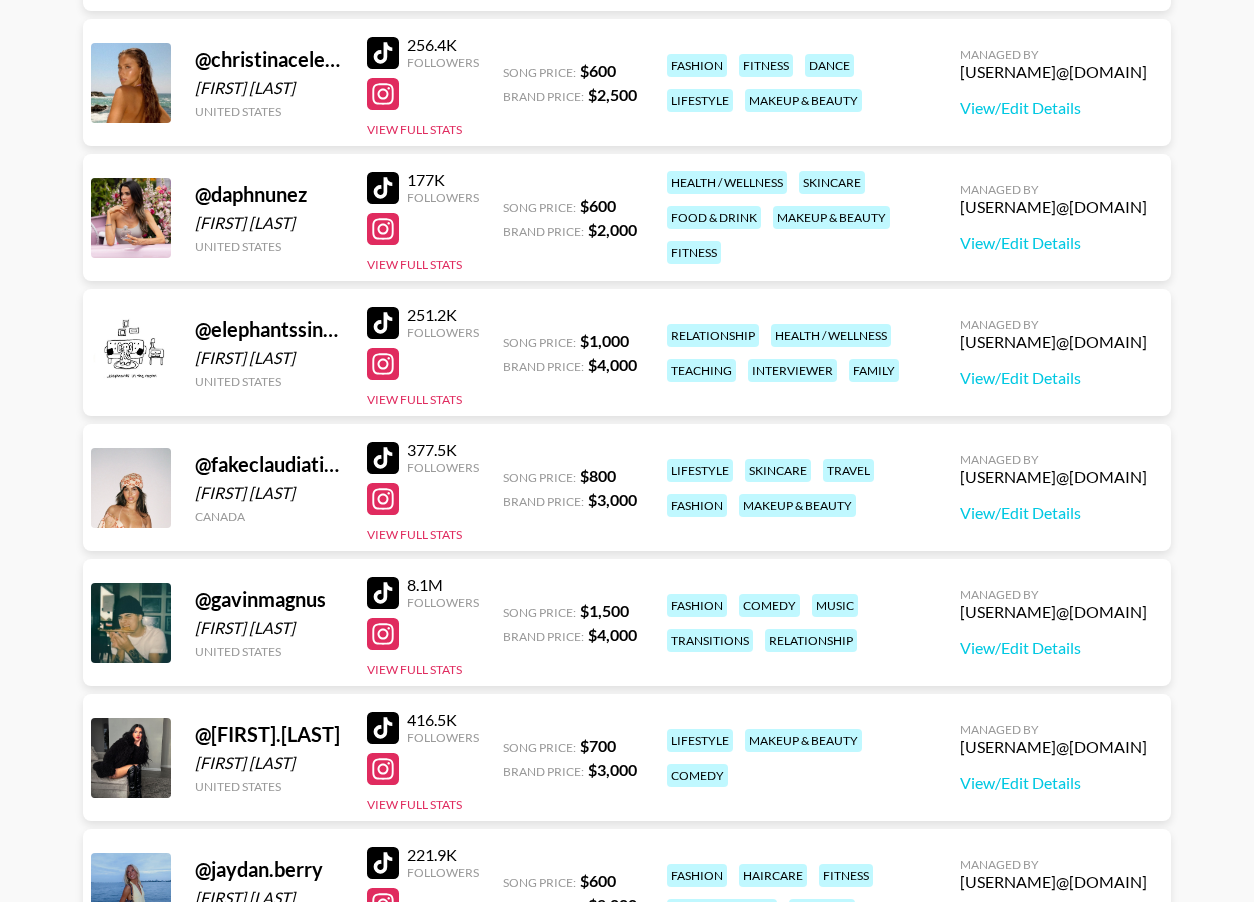 scroll, scrollTop: 0, scrollLeft: 0, axis: both 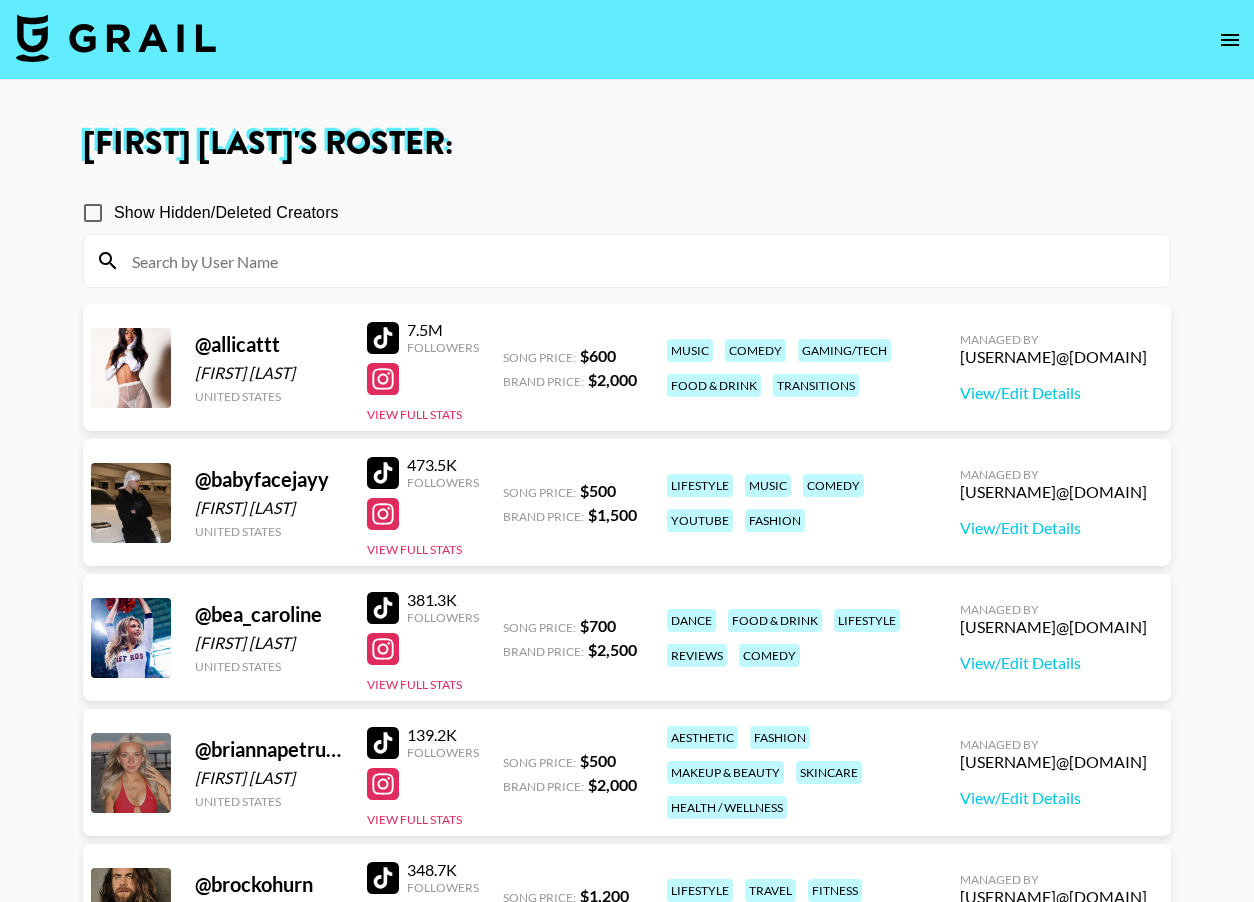 click at bounding box center (116, 38) 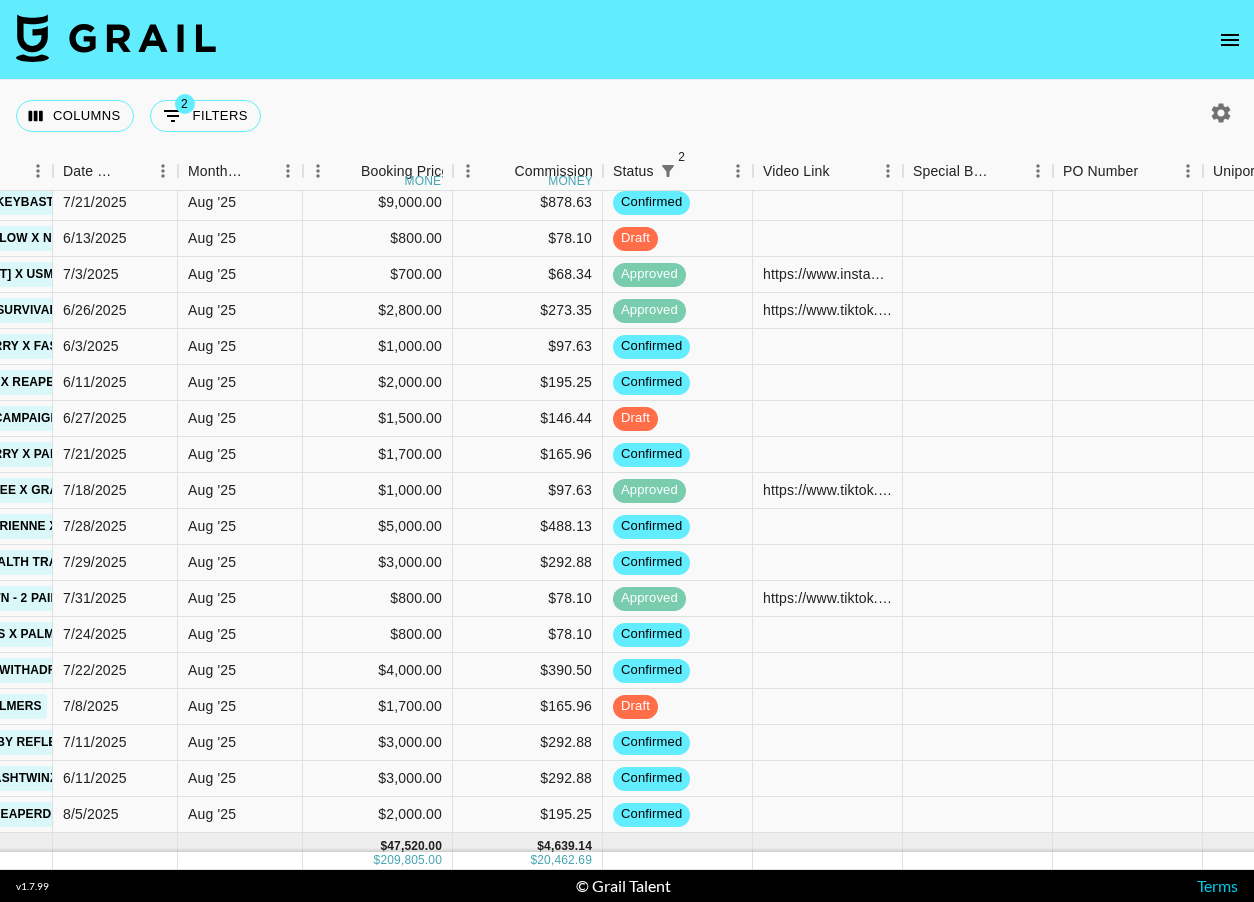 scroll, scrollTop: 0, scrollLeft: 1062, axis: horizontal 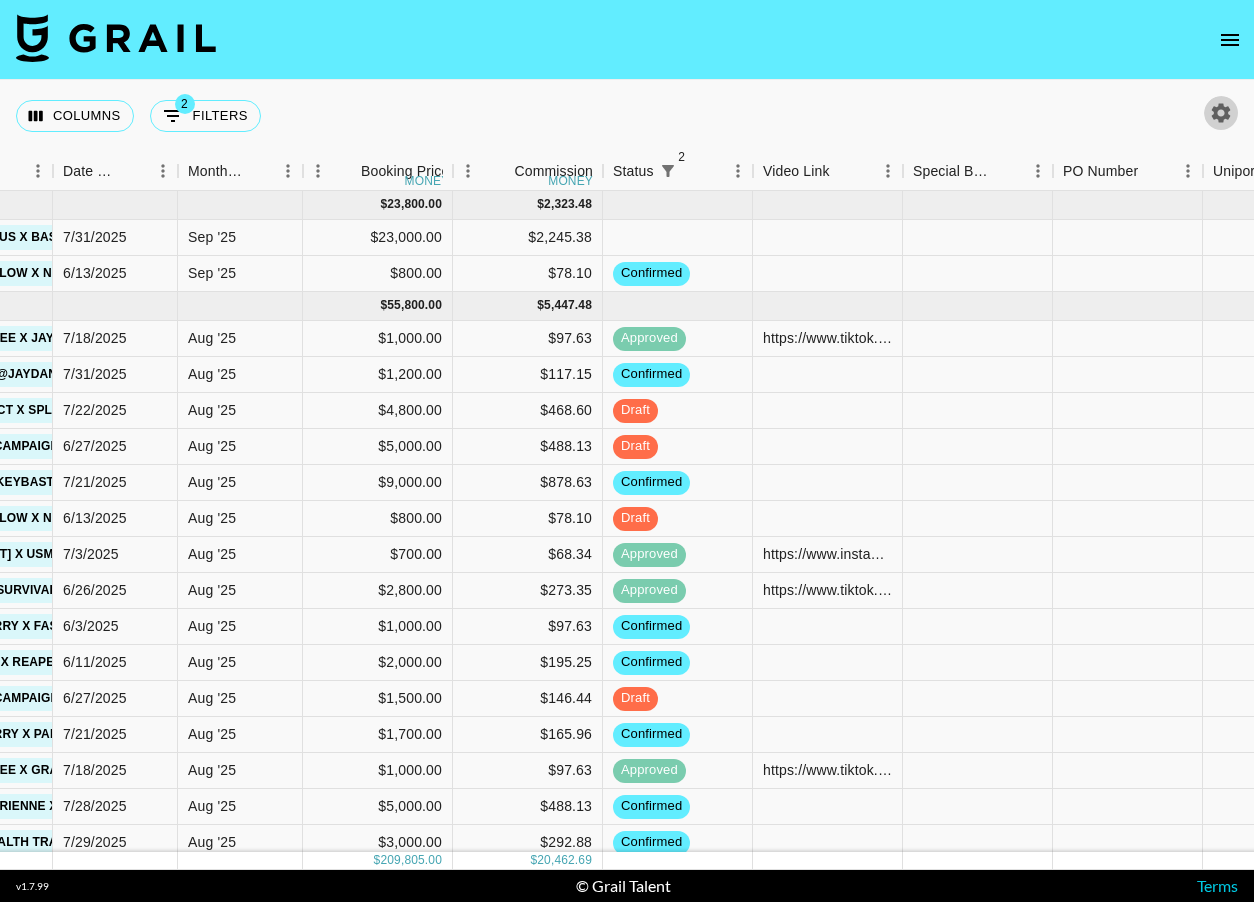 click 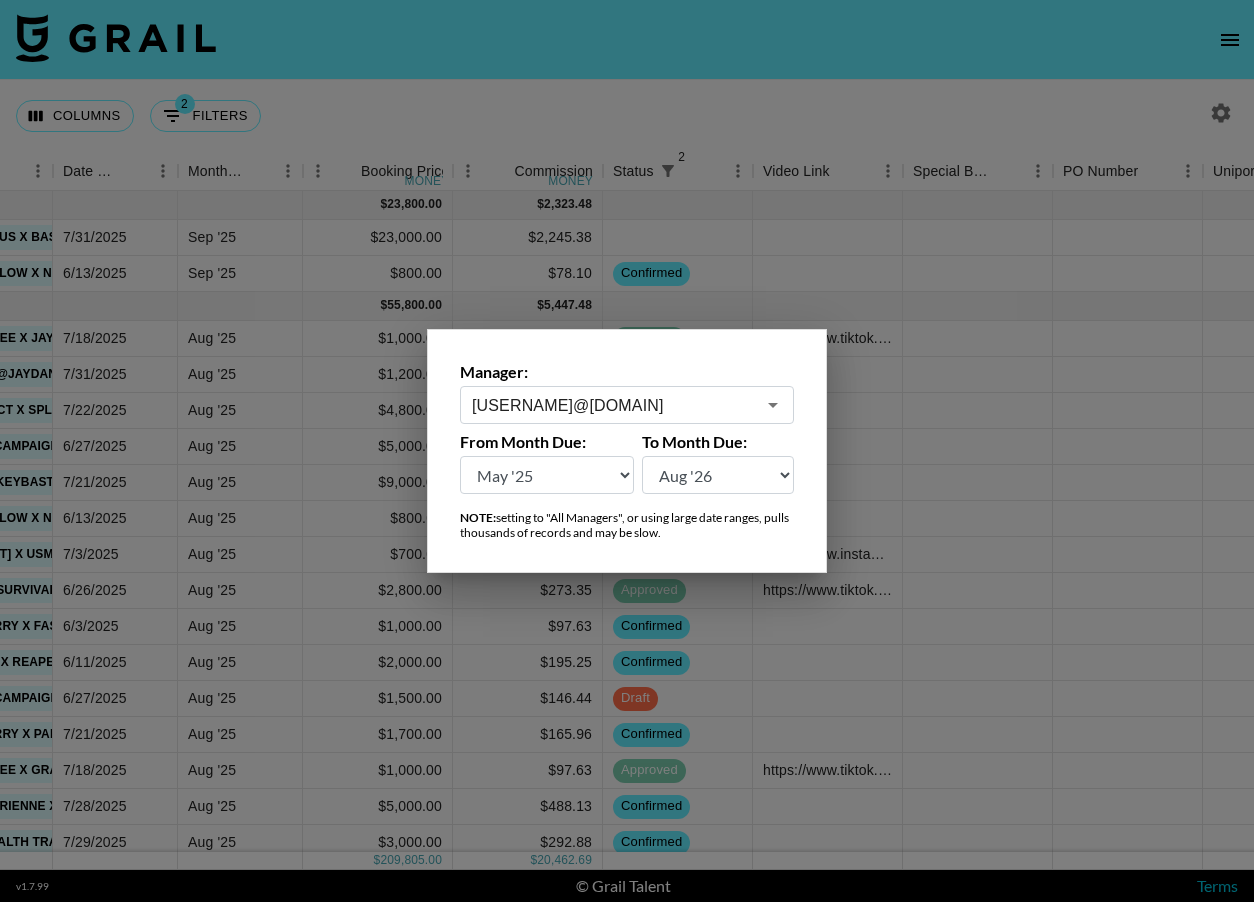 click on "maxelk@[EXAMPLE.COM]" at bounding box center [613, 405] 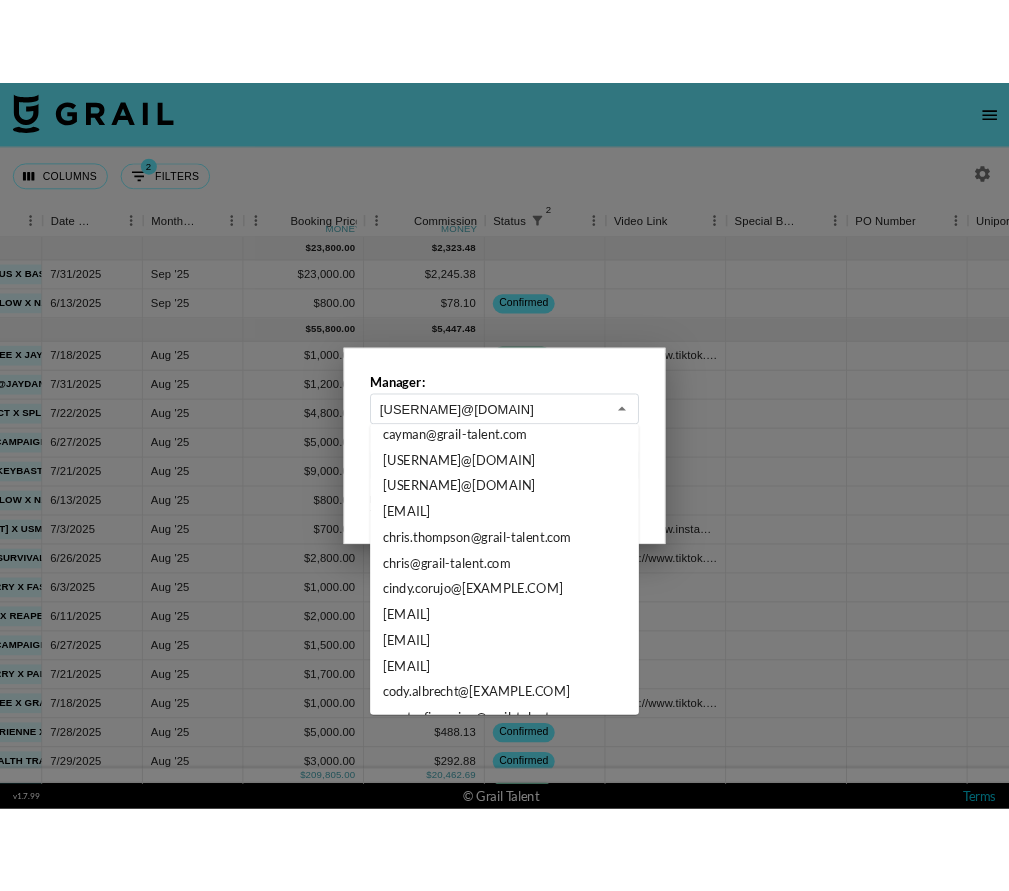 scroll, scrollTop: 0, scrollLeft: 0, axis: both 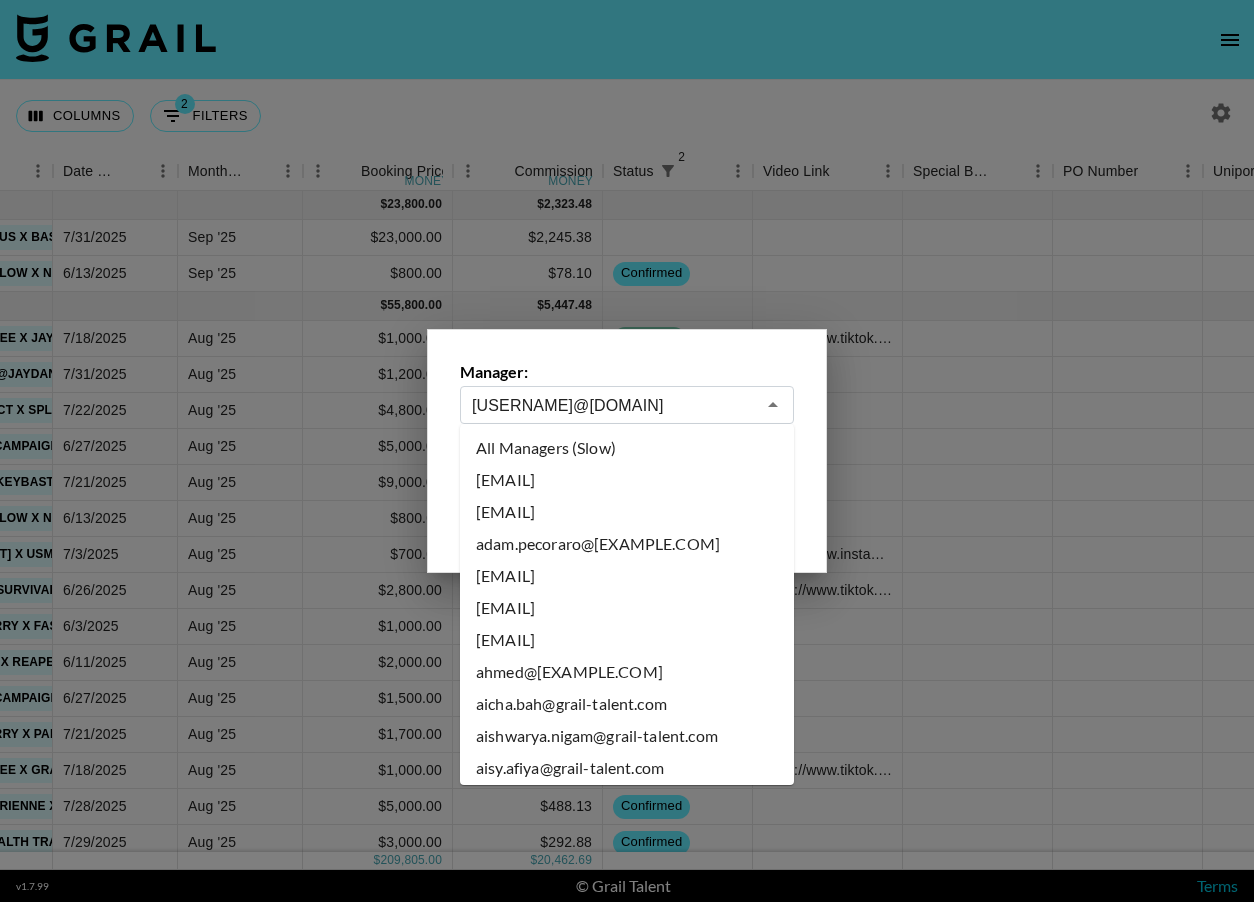 click on "All Managers (Slow)" at bounding box center [627, 448] 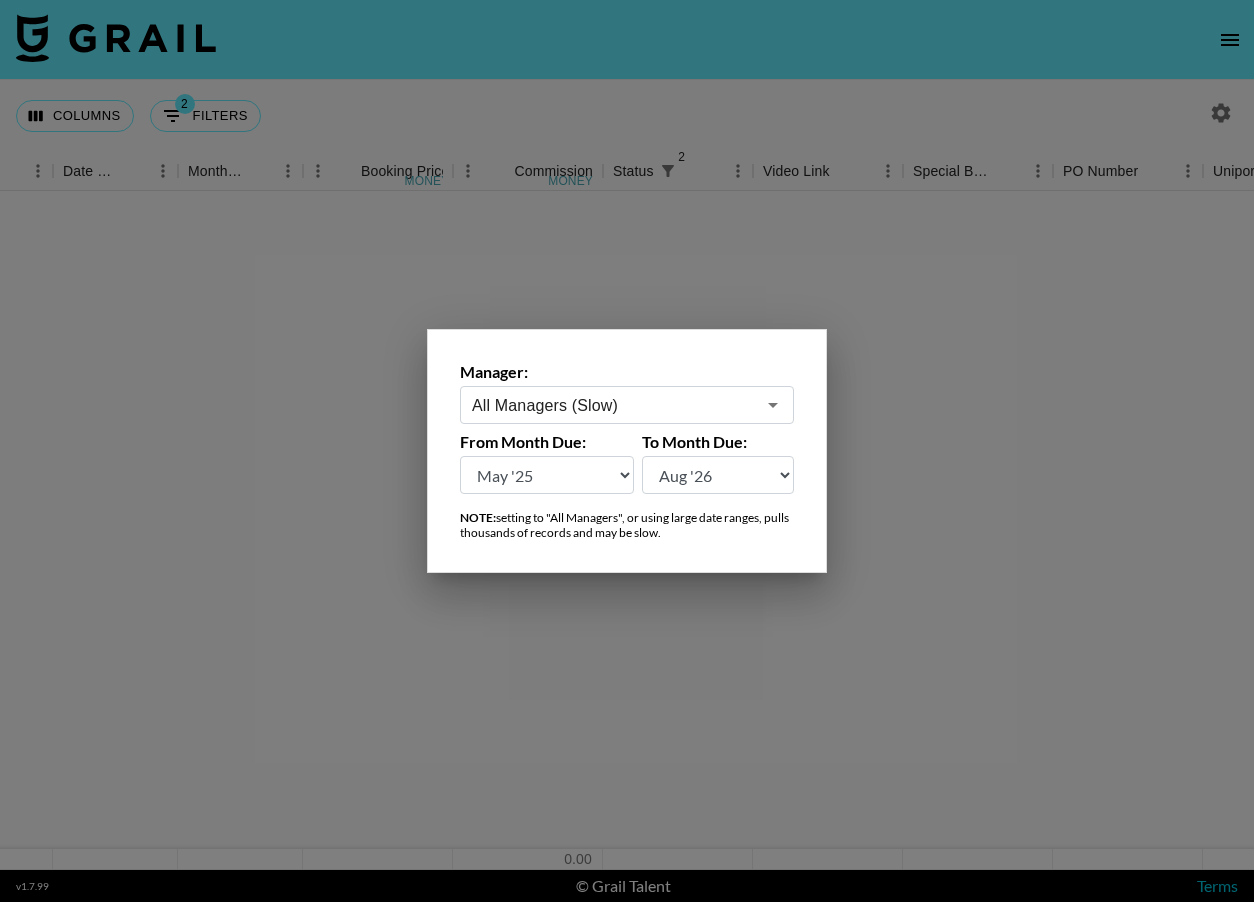 click at bounding box center [627, 451] 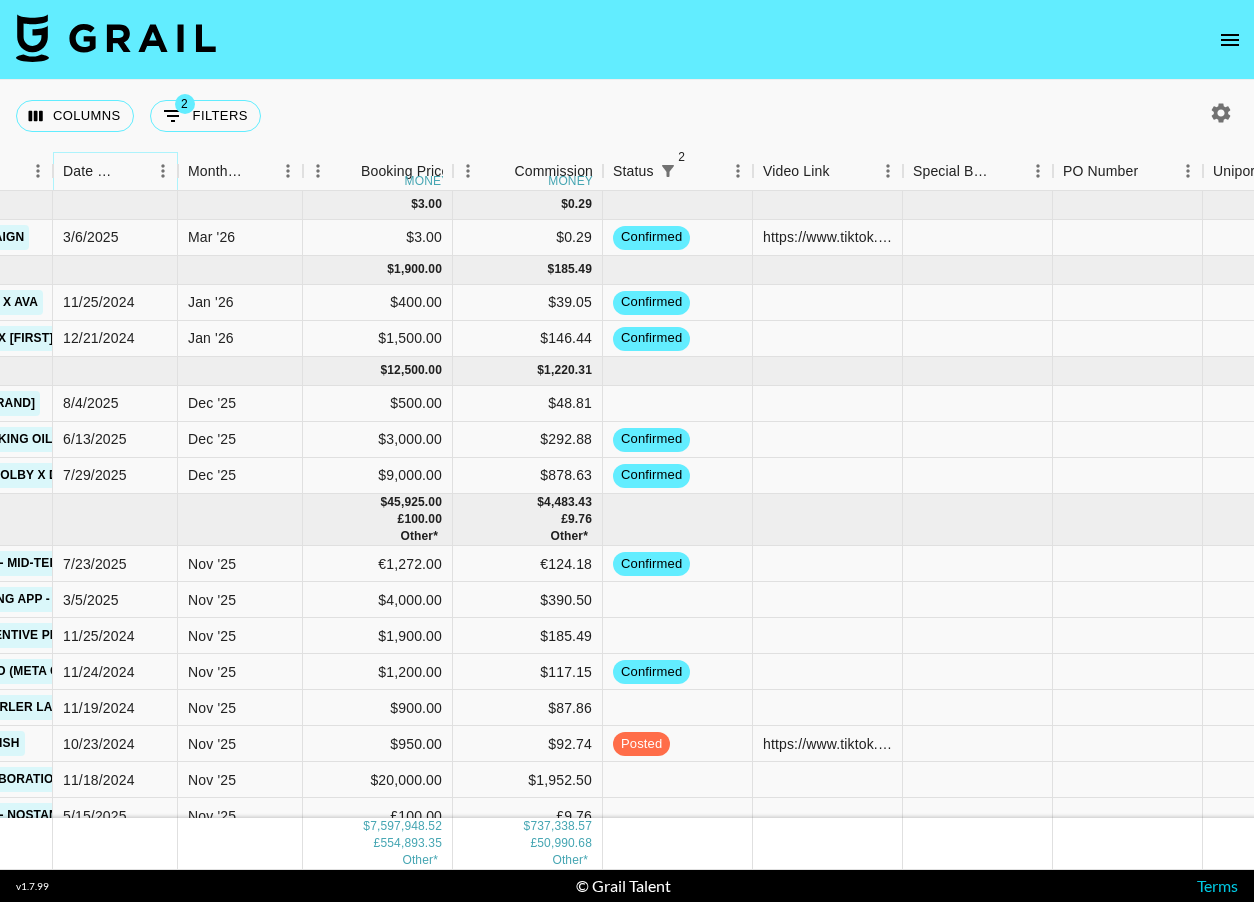 click 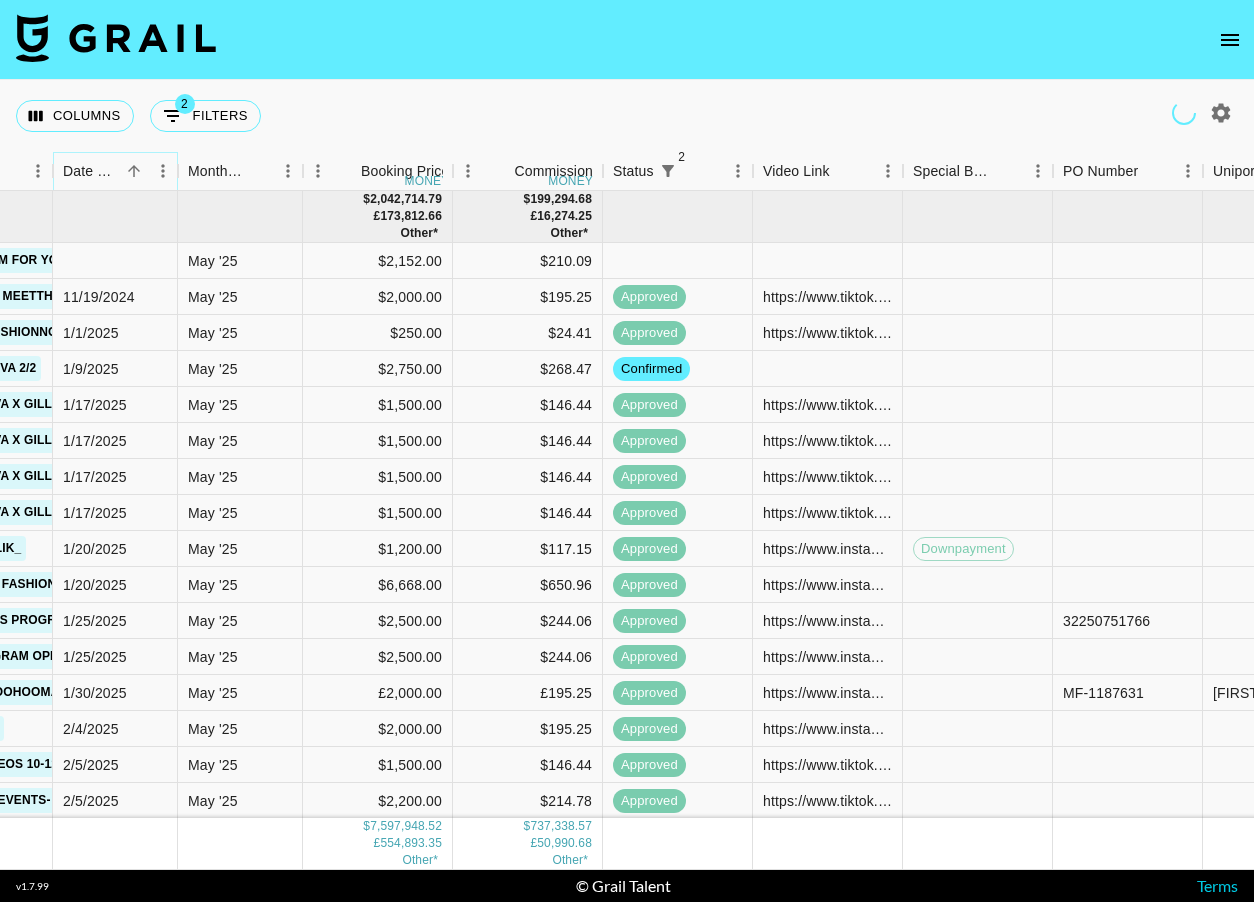 click 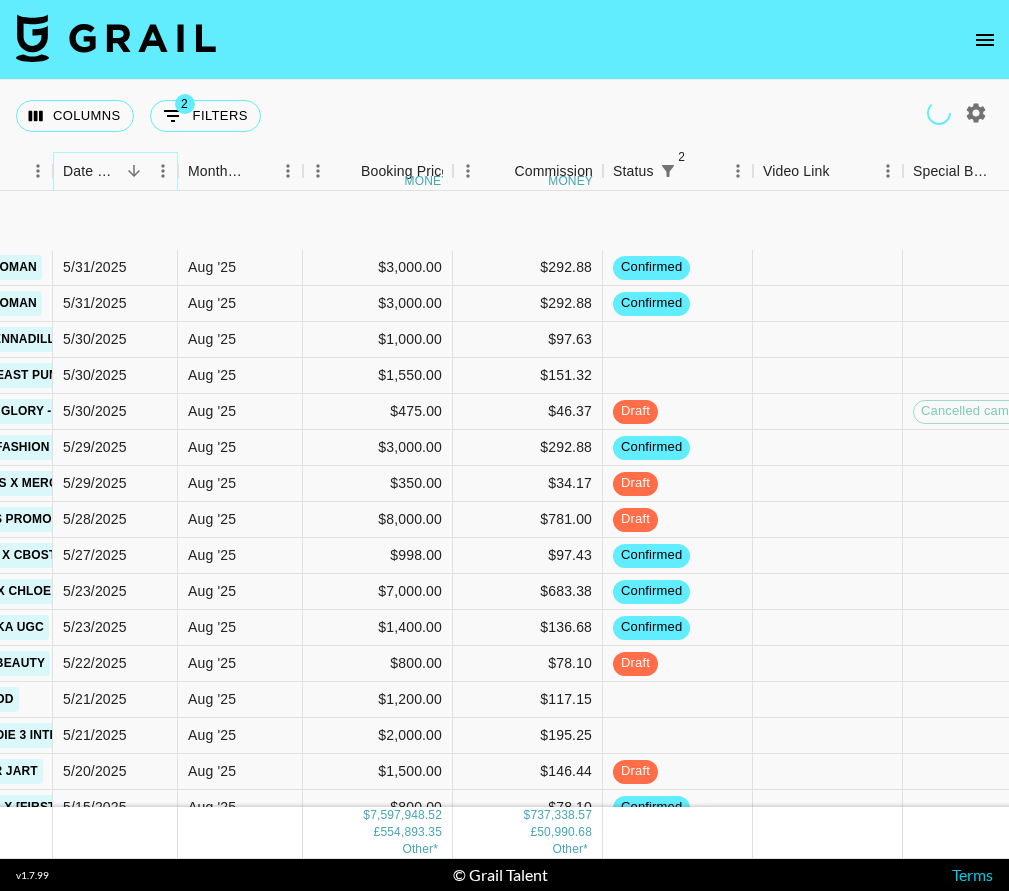 scroll, scrollTop: 207758, scrollLeft: 1062, axis: both 